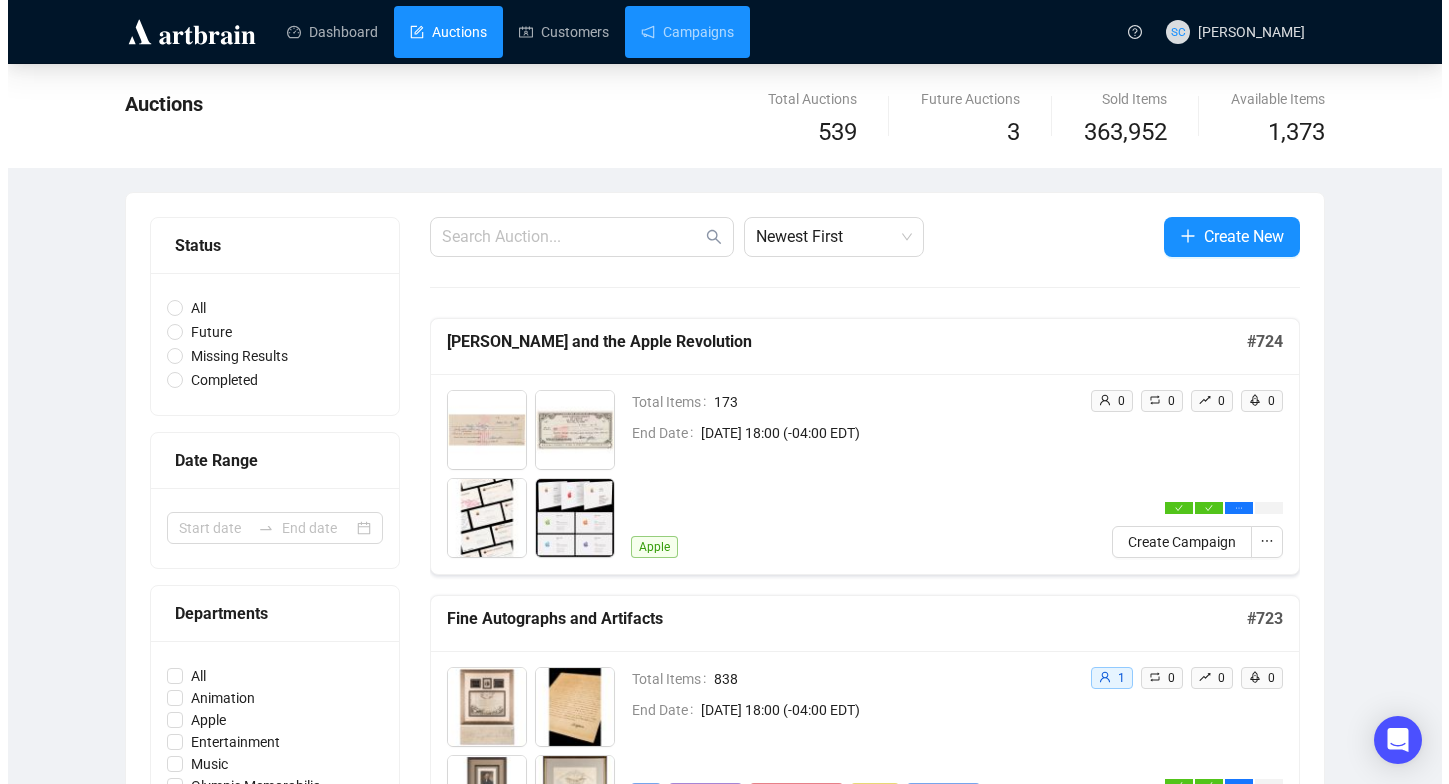 scroll, scrollTop: 0, scrollLeft: 0, axis: both 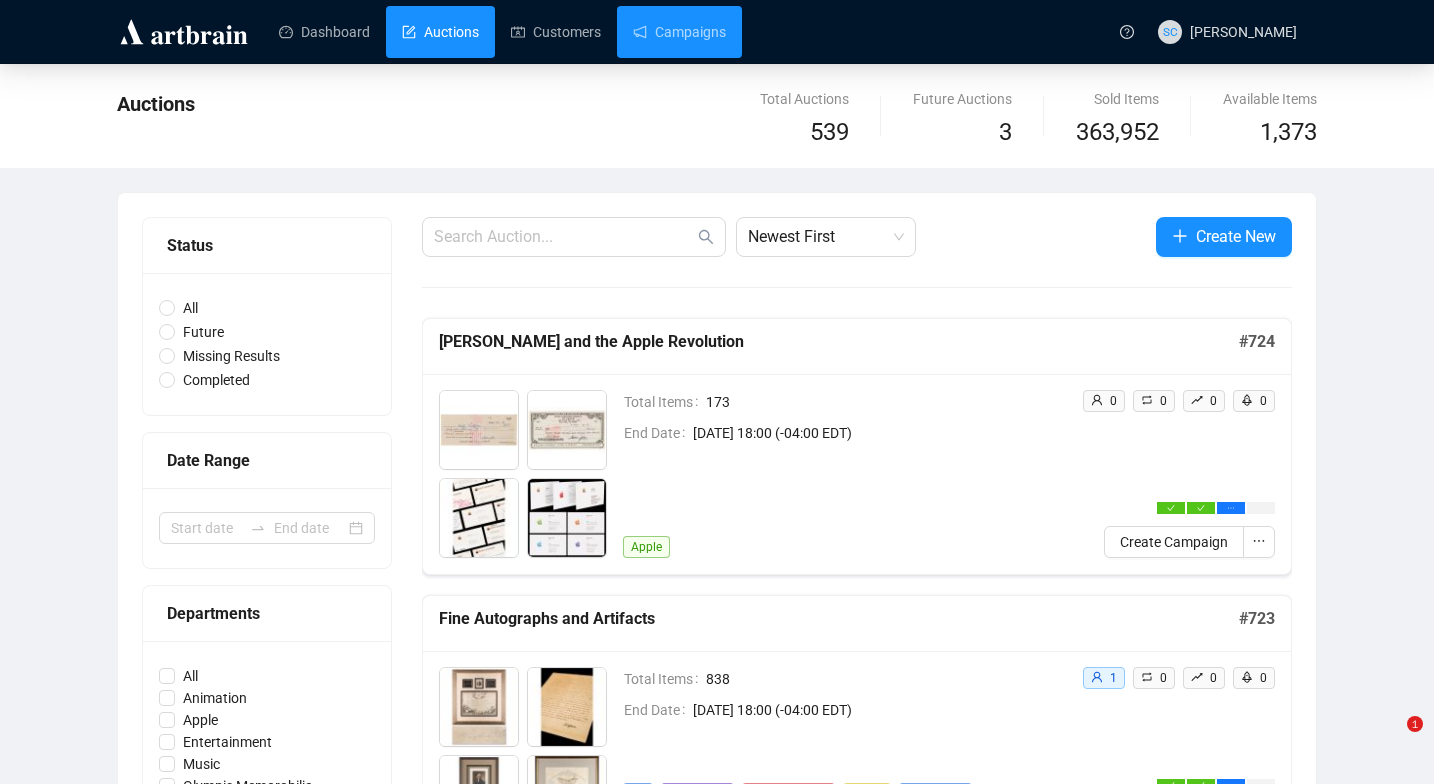 click on "Campaigns" at bounding box center (679, 32) 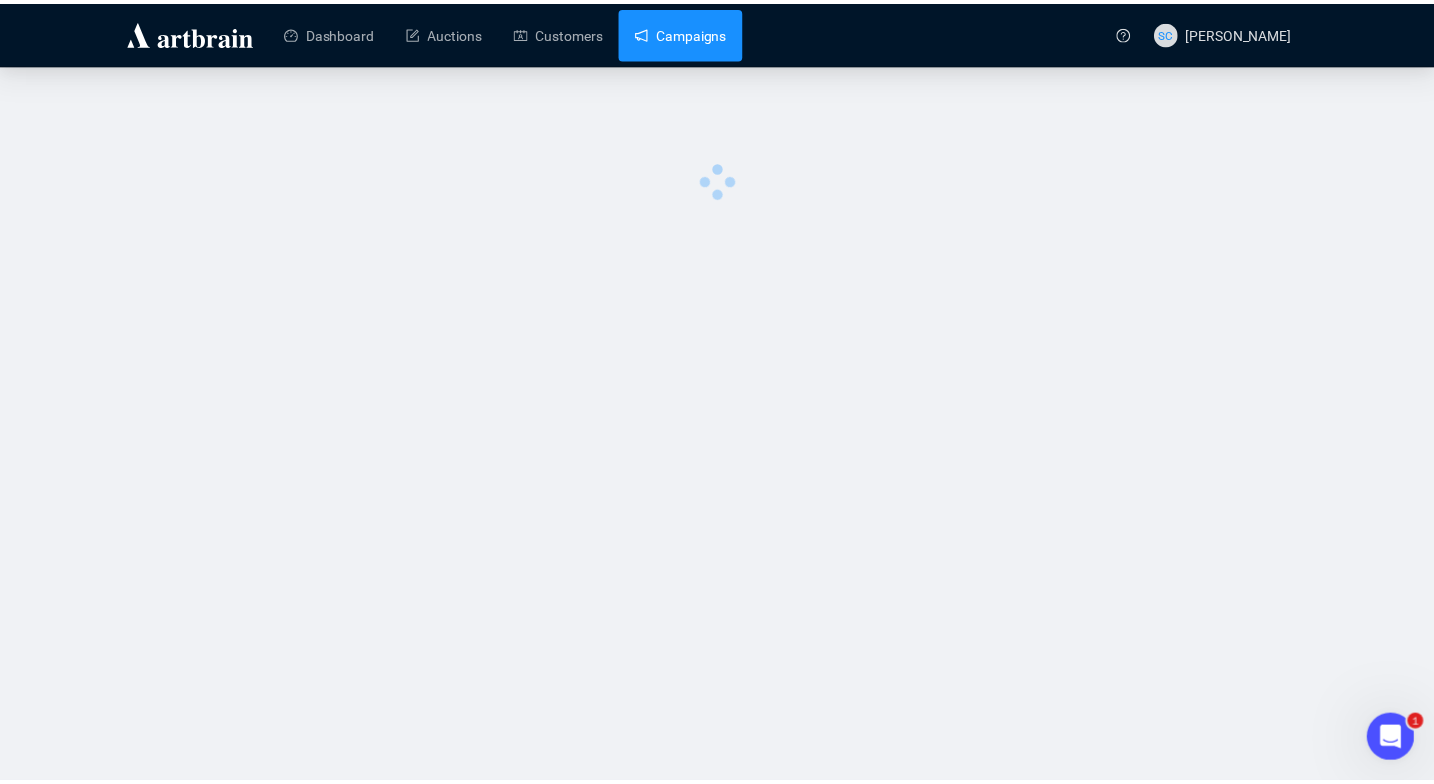 scroll, scrollTop: 0, scrollLeft: 0, axis: both 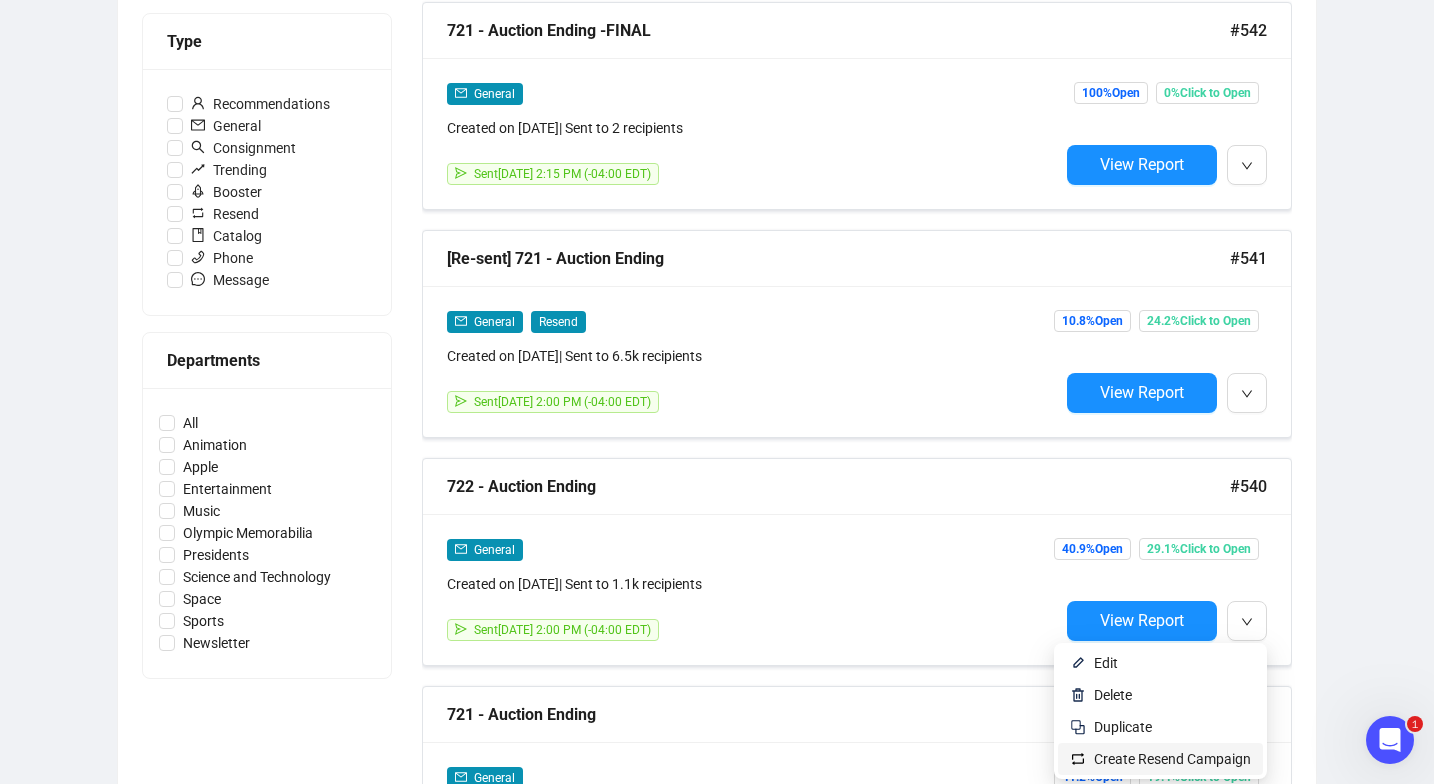 click on "Create Resend Campaign" at bounding box center (1172, 759) 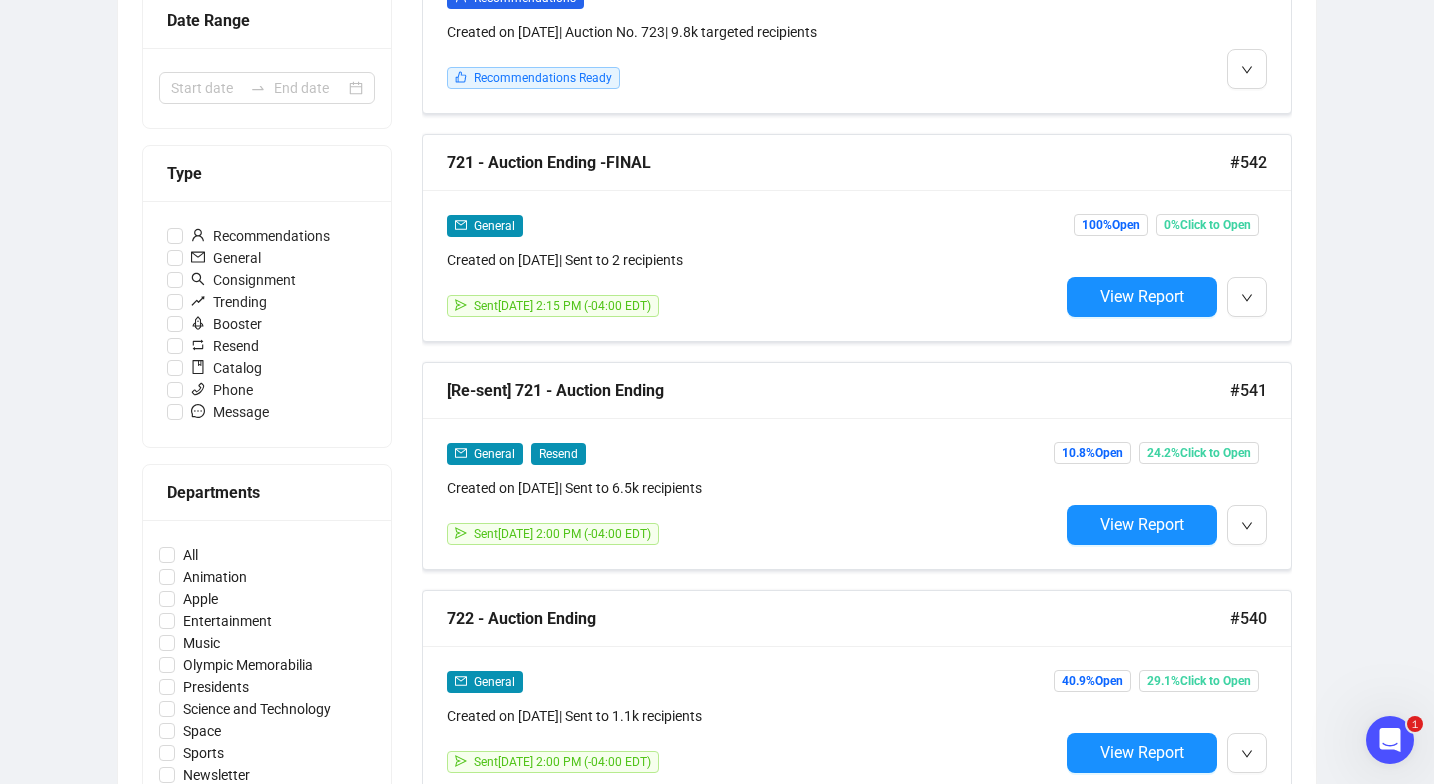 scroll, scrollTop: 0, scrollLeft: 0, axis: both 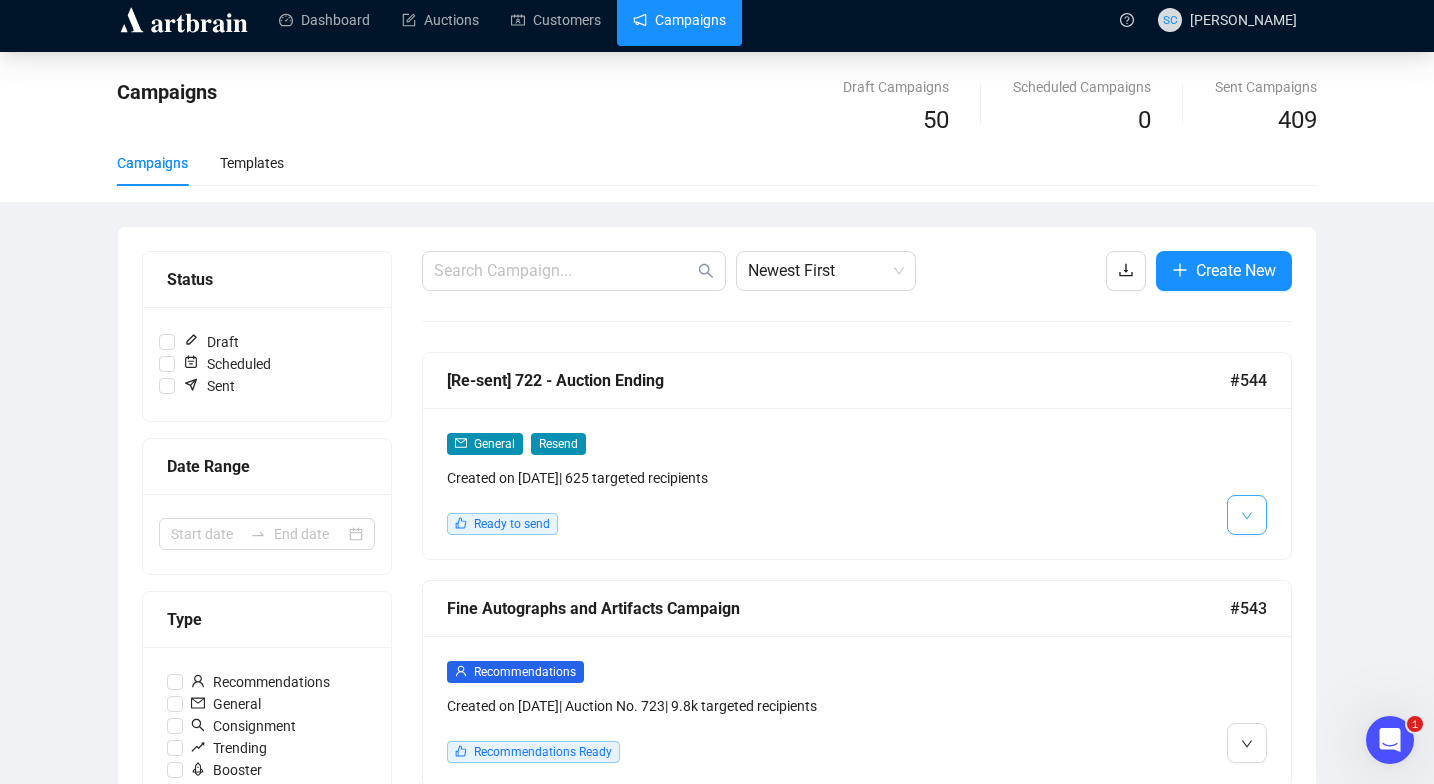 click at bounding box center [1247, 515] 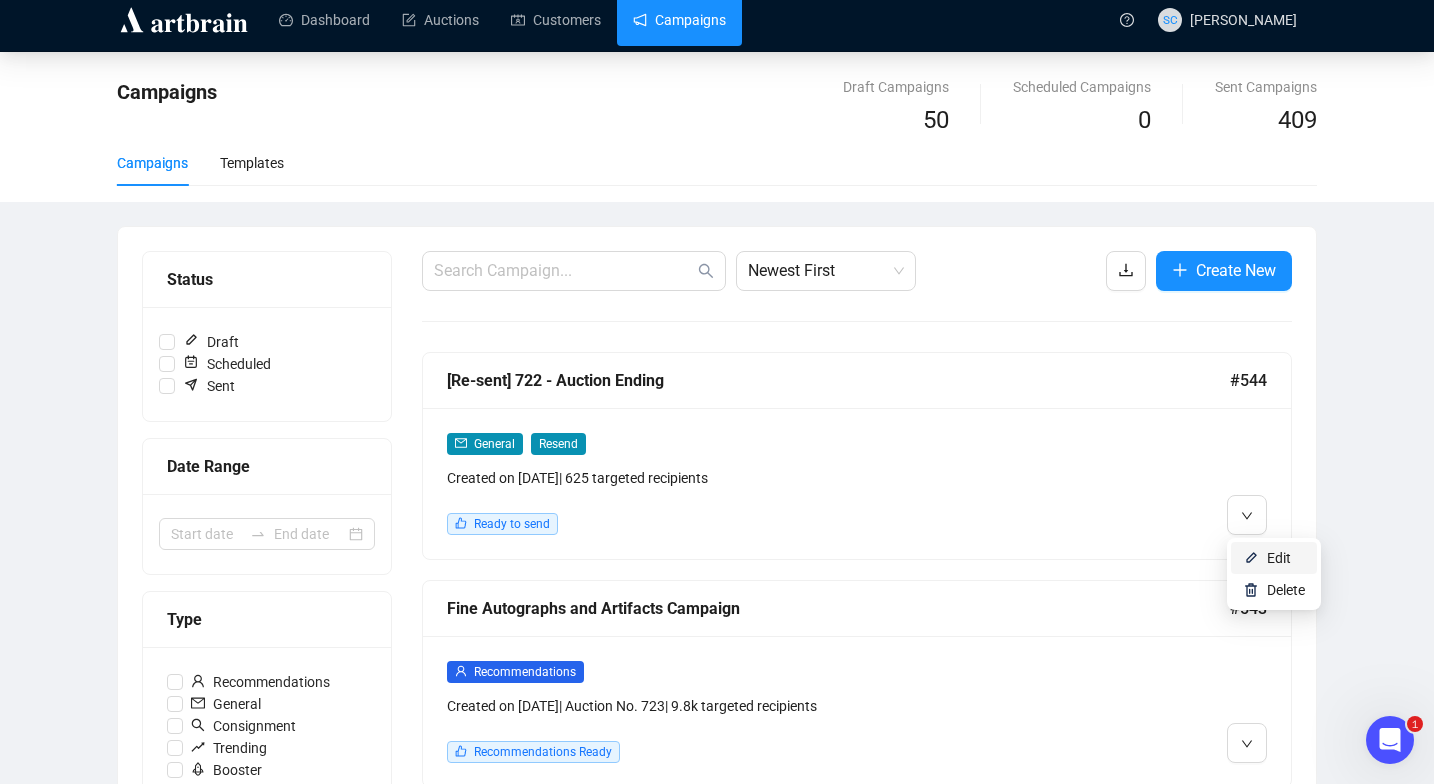 click at bounding box center (1251, 558) 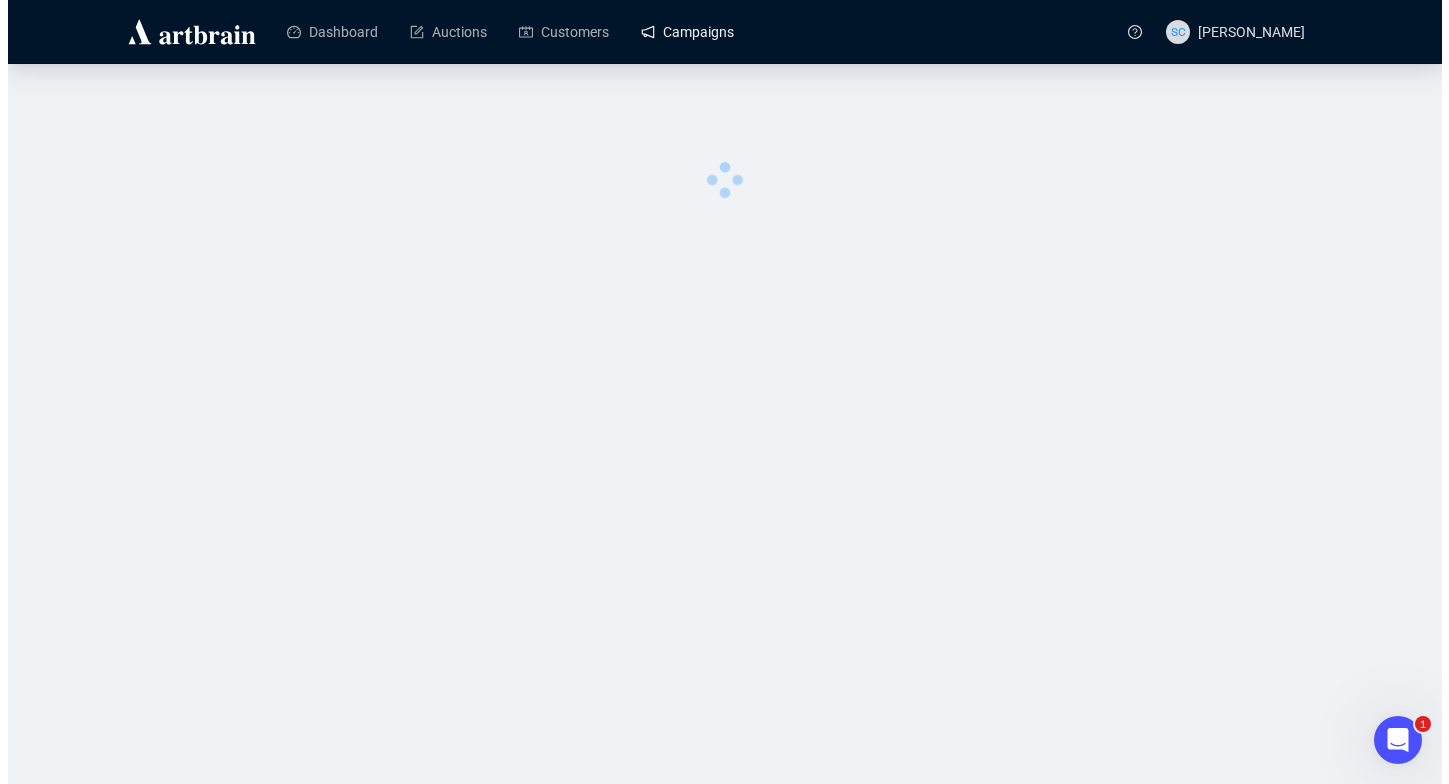 scroll, scrollTop: 0, scrollLeft: 0, axis: both 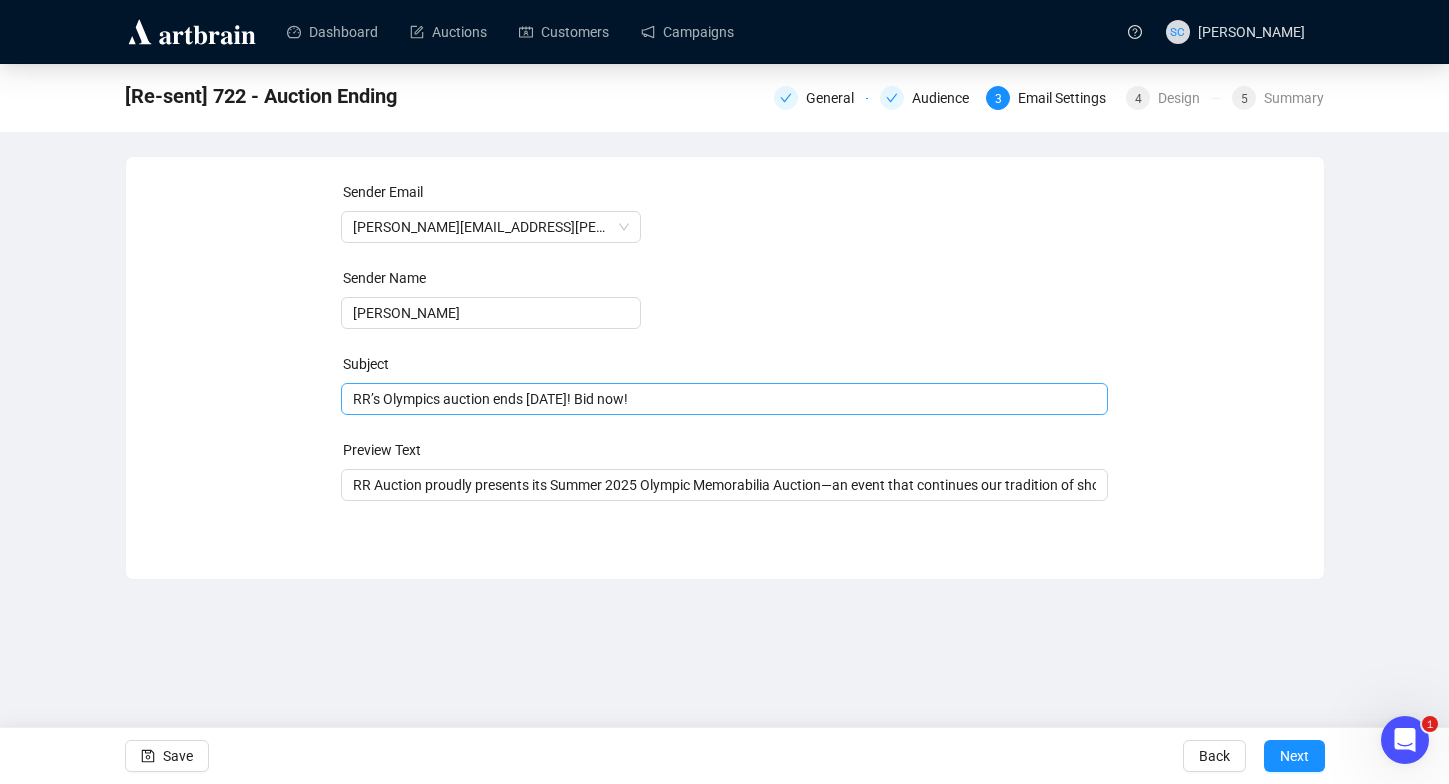 click on "RR’s Olympics auction ends tomorrow! Bid now!" at bounding box center [724, 399] 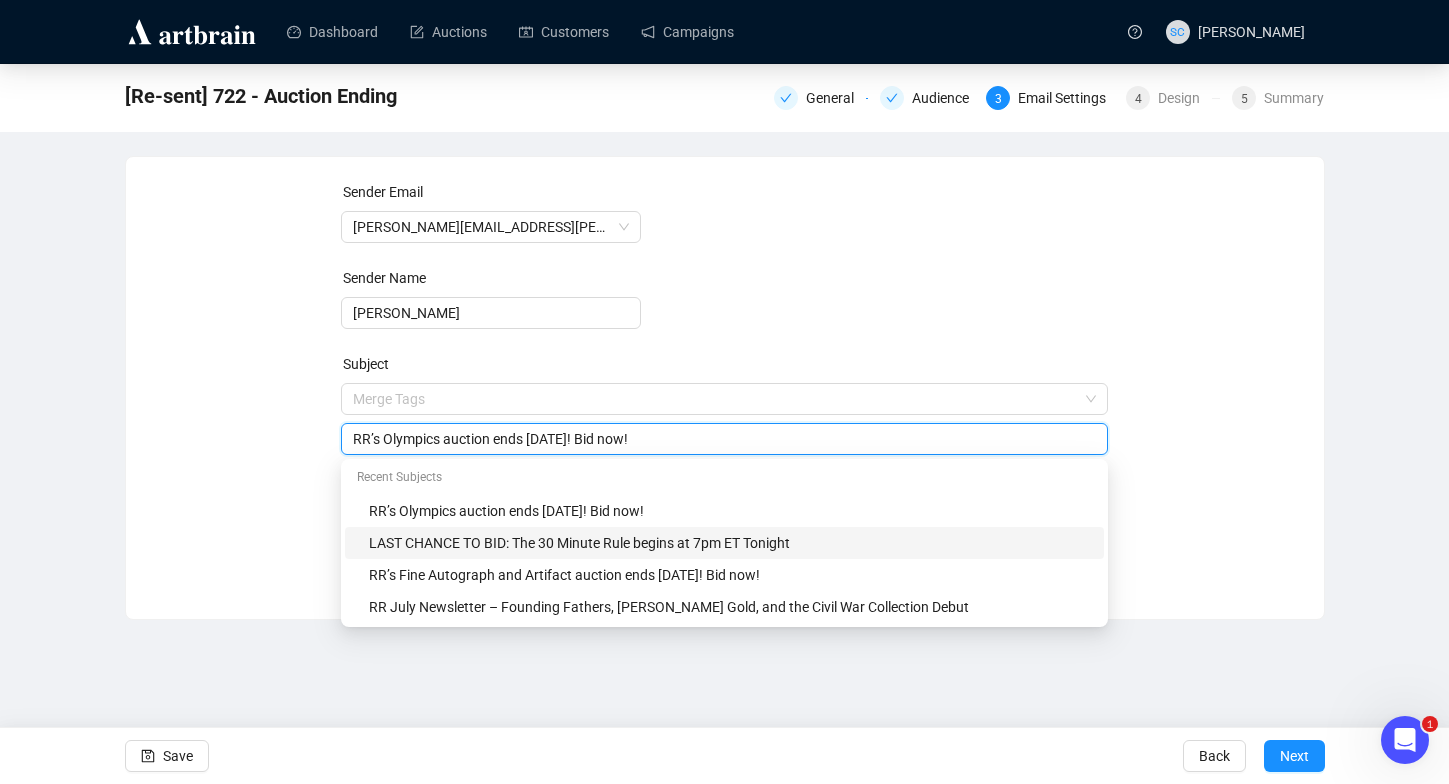 click on "LAST CHANCE TO BID: The 30 Minute Rule begins at 7pm ET Tonight" at bounding box center (730, 543) 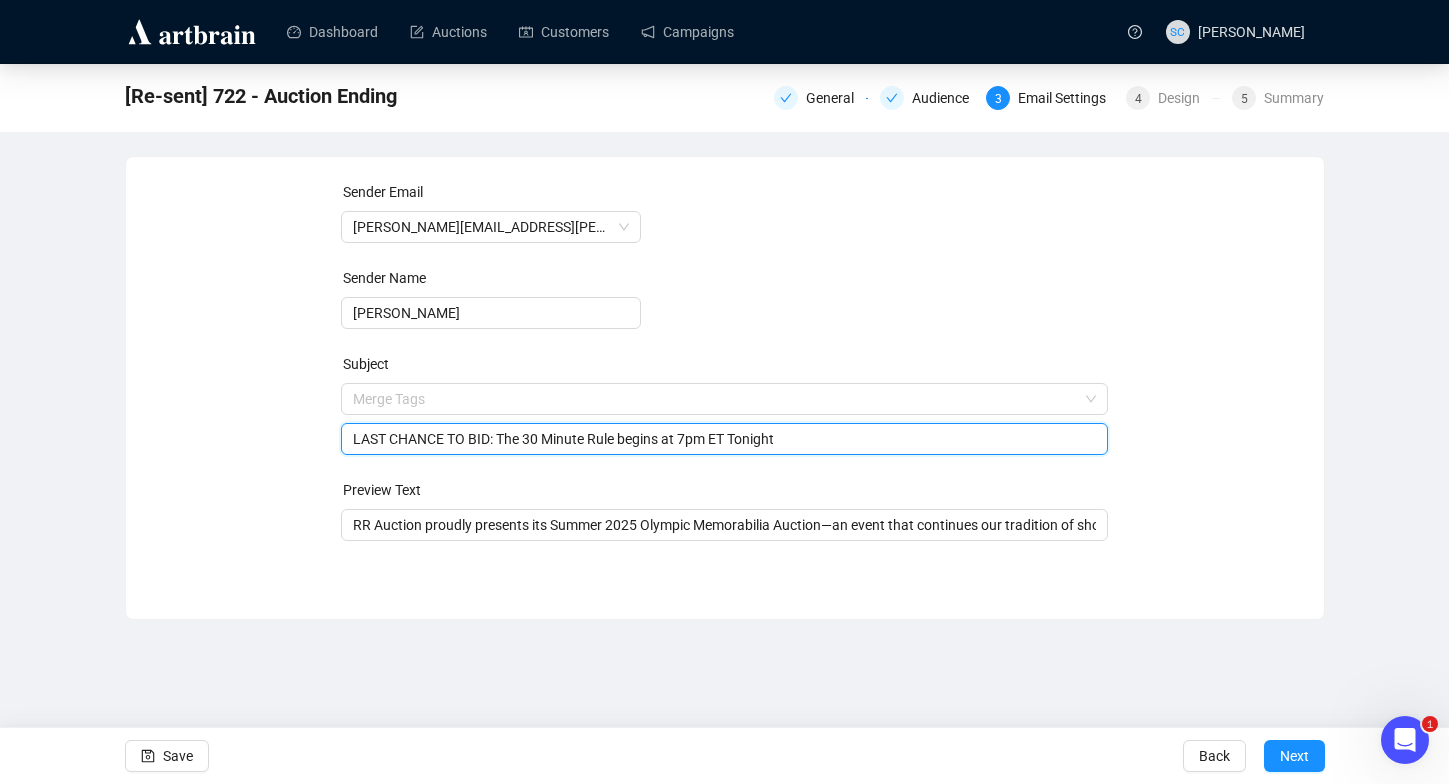 click on "Sender Email Bob.Eaton@rrauction.com Sender Name Bob Eaton Subject Merge Tags LAST CHANCE TO BID: The 30 Minute Rule begins at 7pm ET Tonight LAST CHANCE TO BID: The 30 Minute Rule begins at 7pm ET Tonight Preview Text RR Auction proudly presents its Summer 2025 Olympic Memorabilia Auction—an event that continues our tradition of showcasing the finest in Olympic history. Save Back Next" at bounding box center (724, 361) 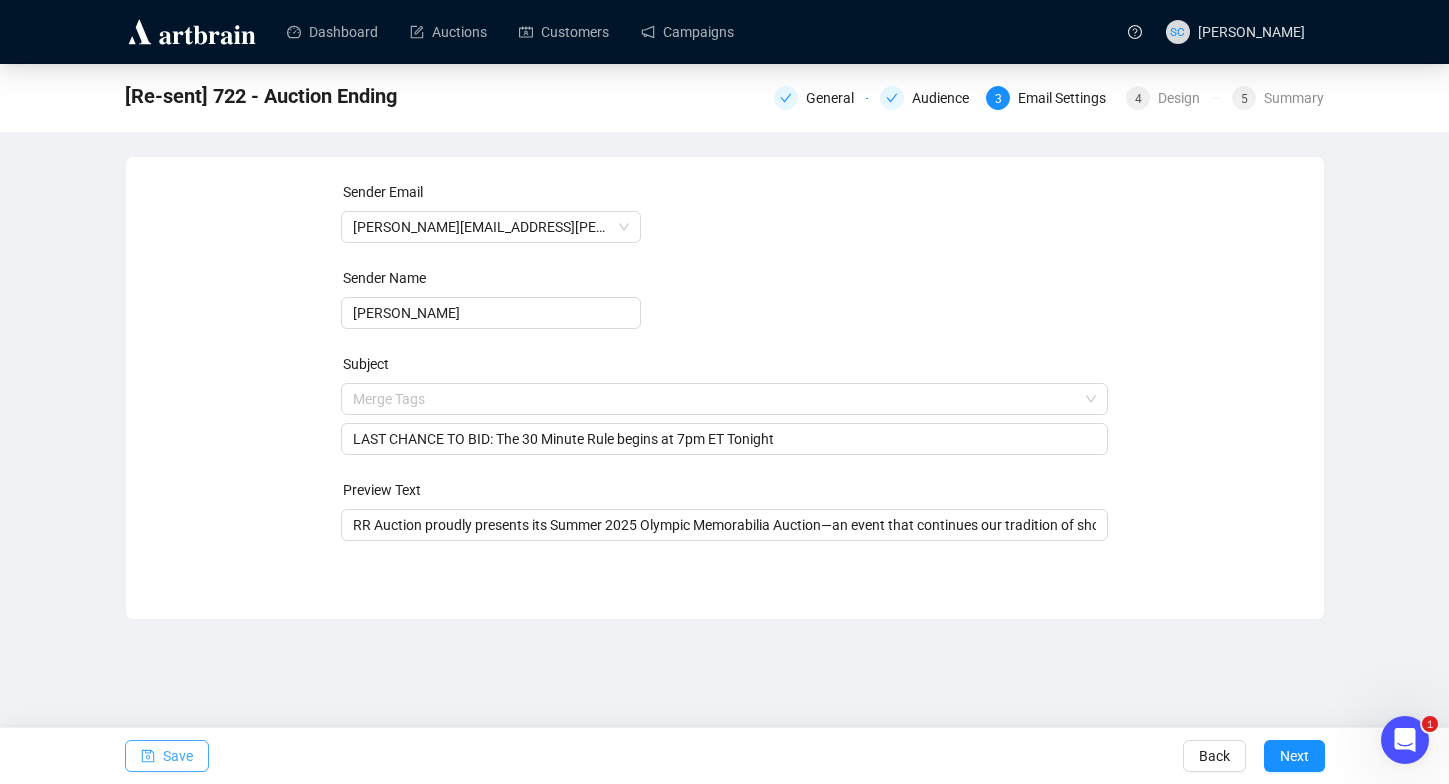 click on "Save" at bounding box center (178, 756) 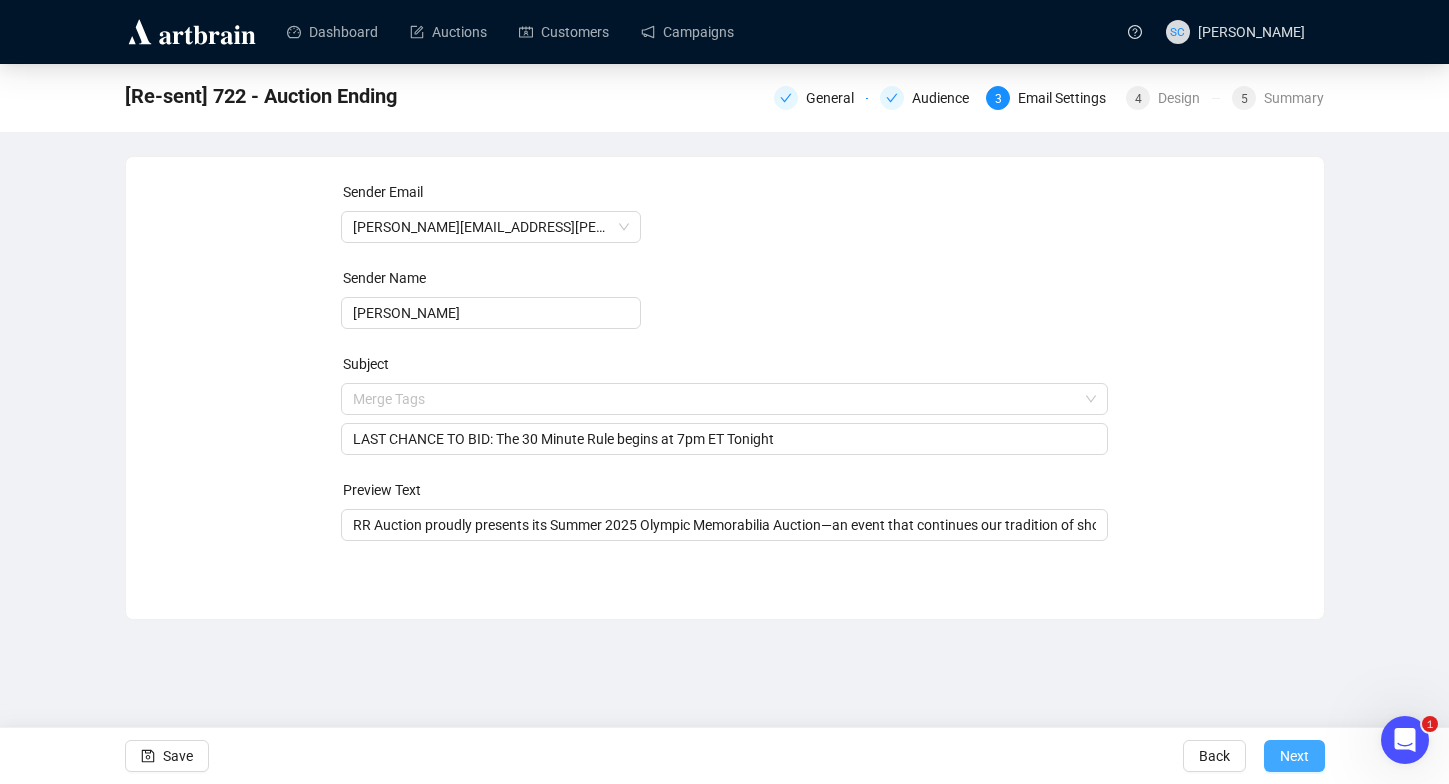 click on "Next" at bounding box center [1294, 756] 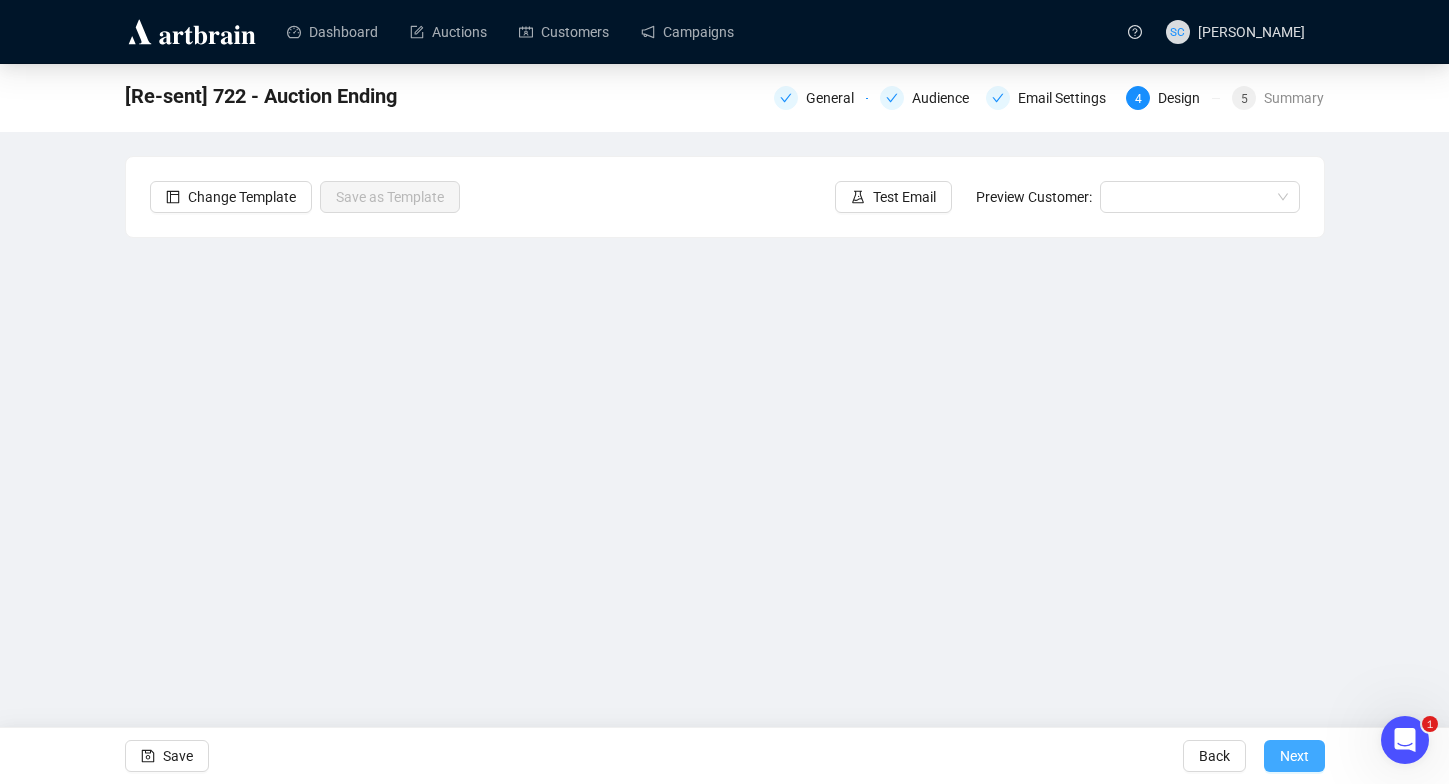 click on "Next" at bounding box center [1294, 756] 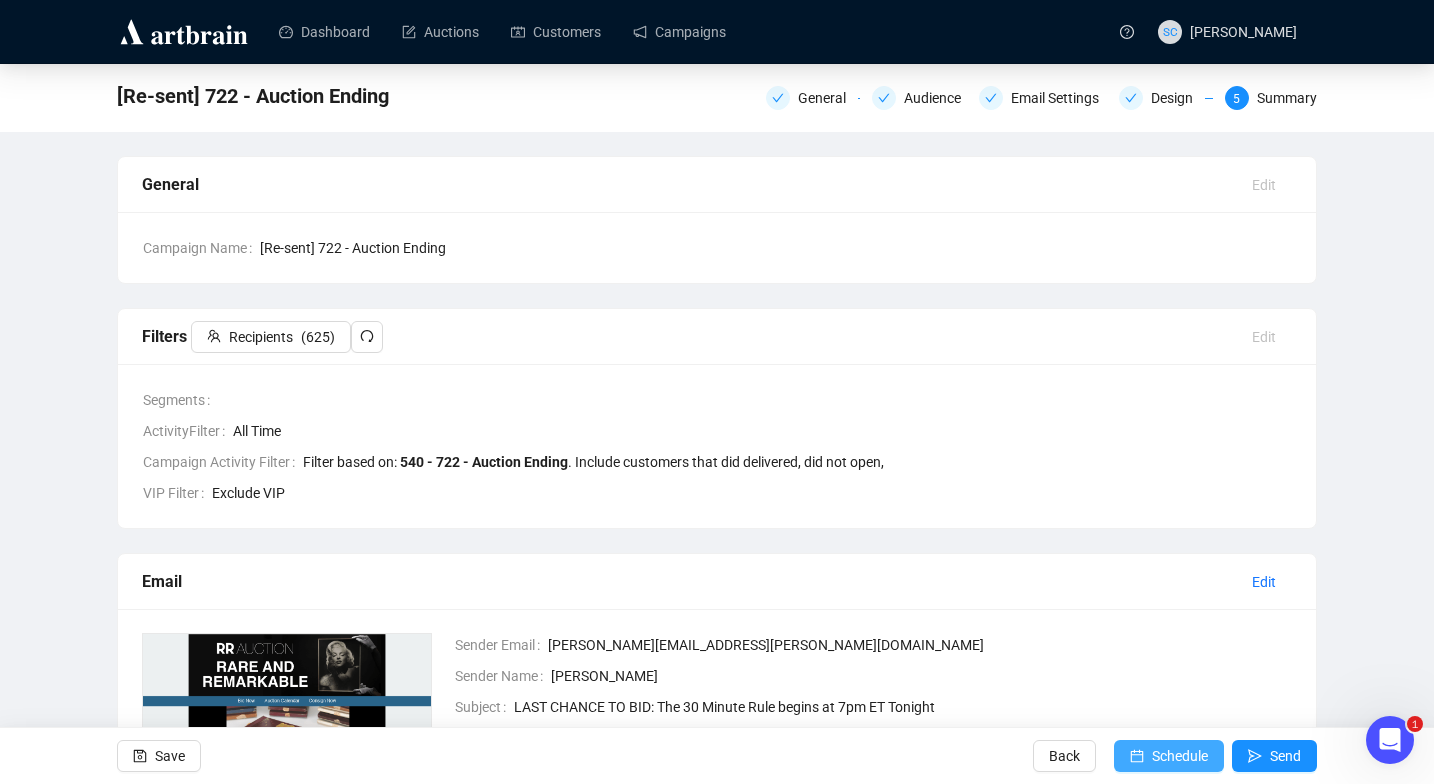 click on "Schedule" at bounding box center [1180, 756] 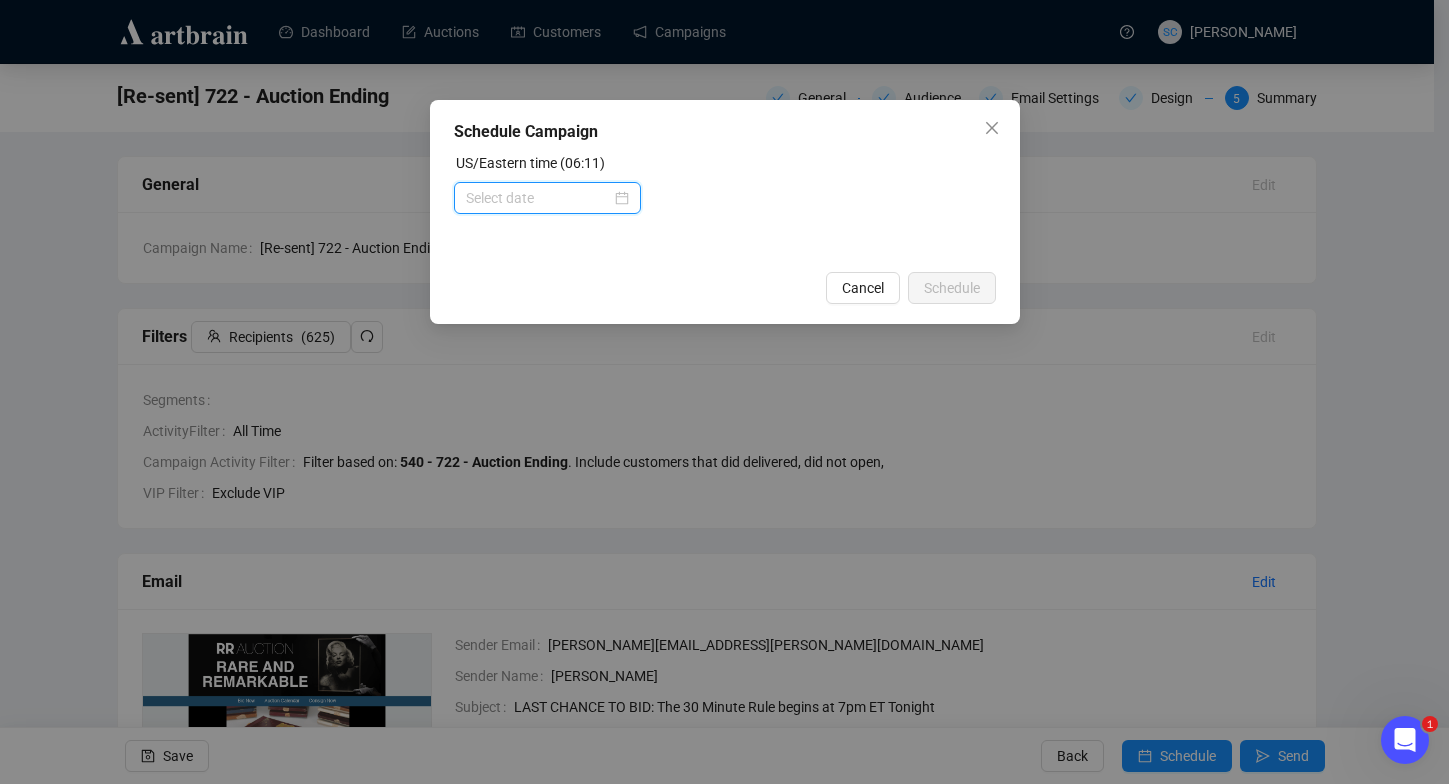 click at bounding box center [538, 198] 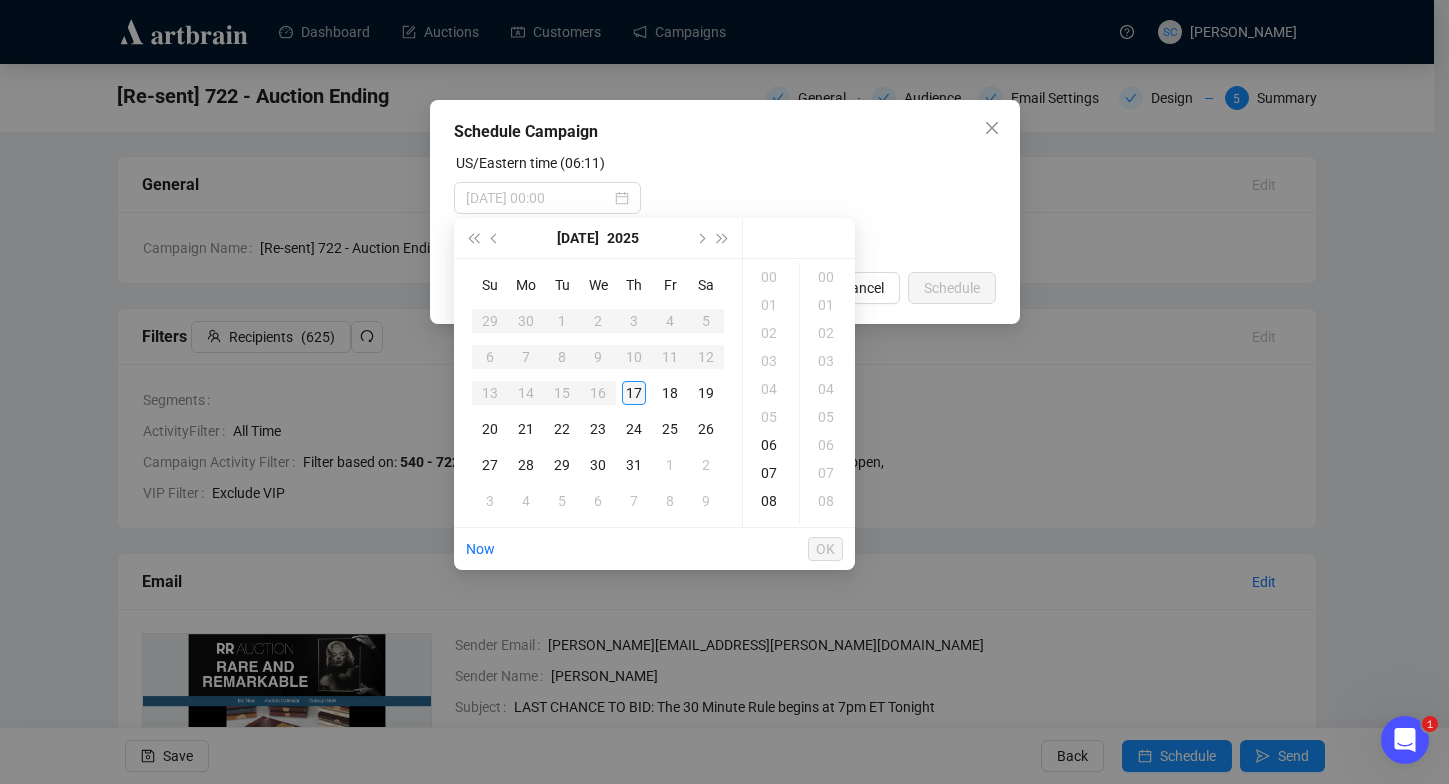 click on "17" at bounding box center [634, 393] 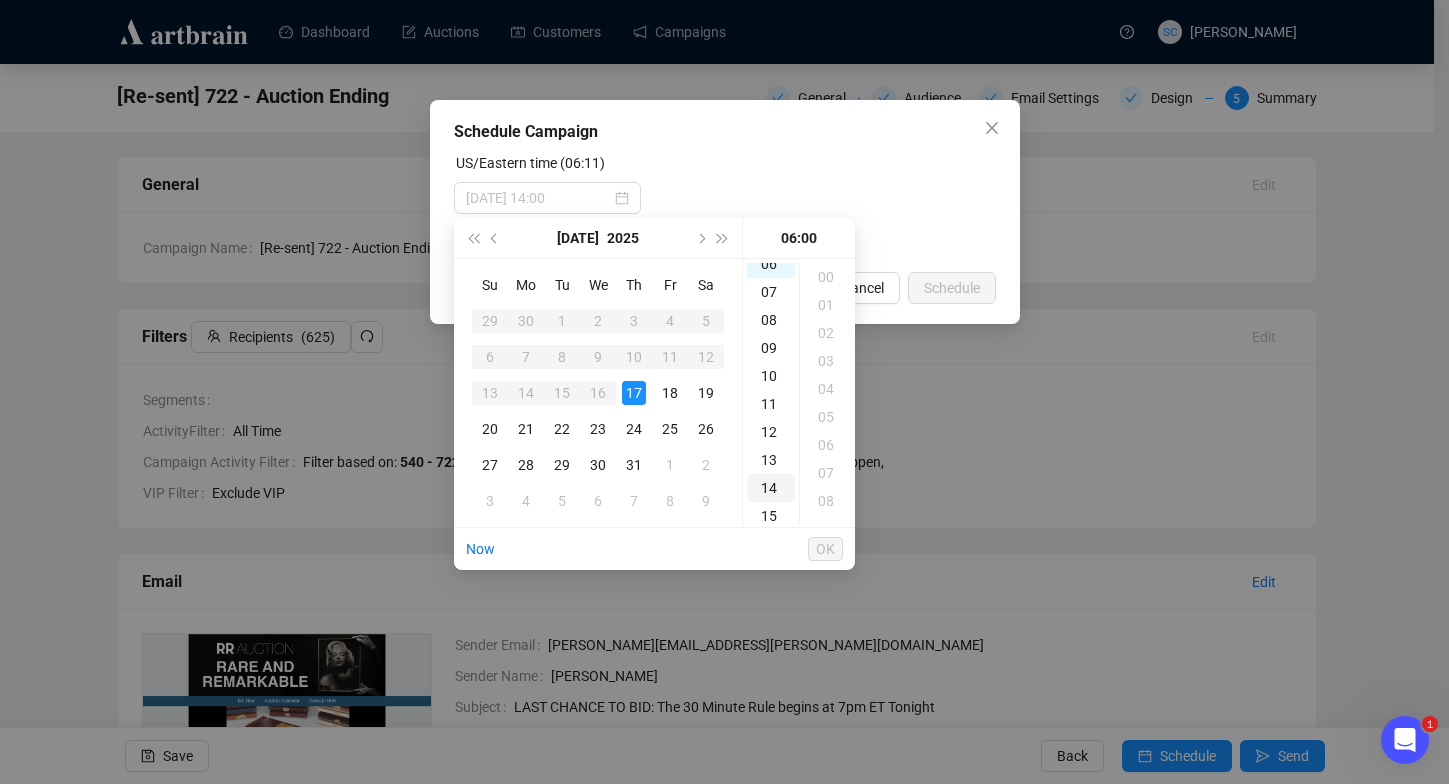 click on "14" at bounding box center [771, 488] 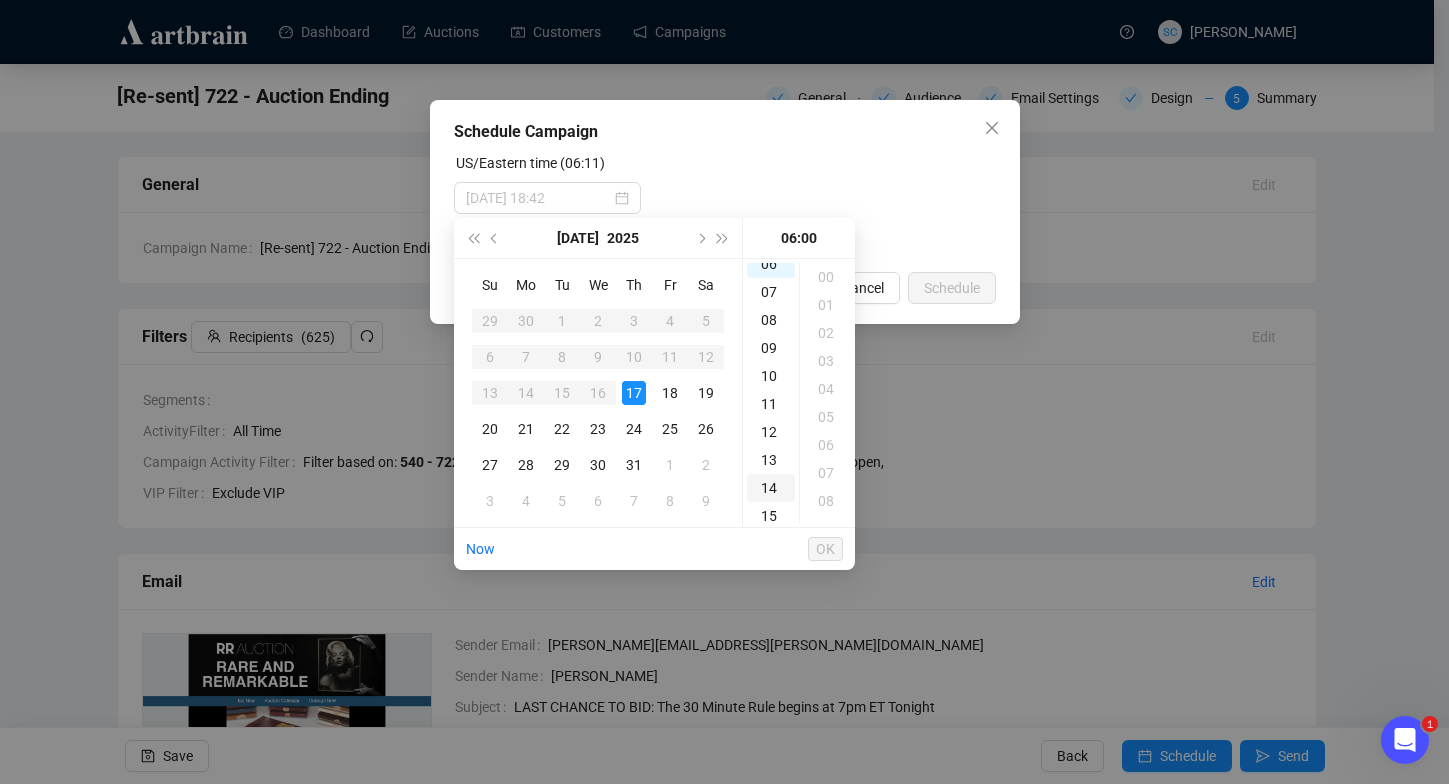 scroll, scrollTop: 350, scrollLeft: 0, axis: vertical 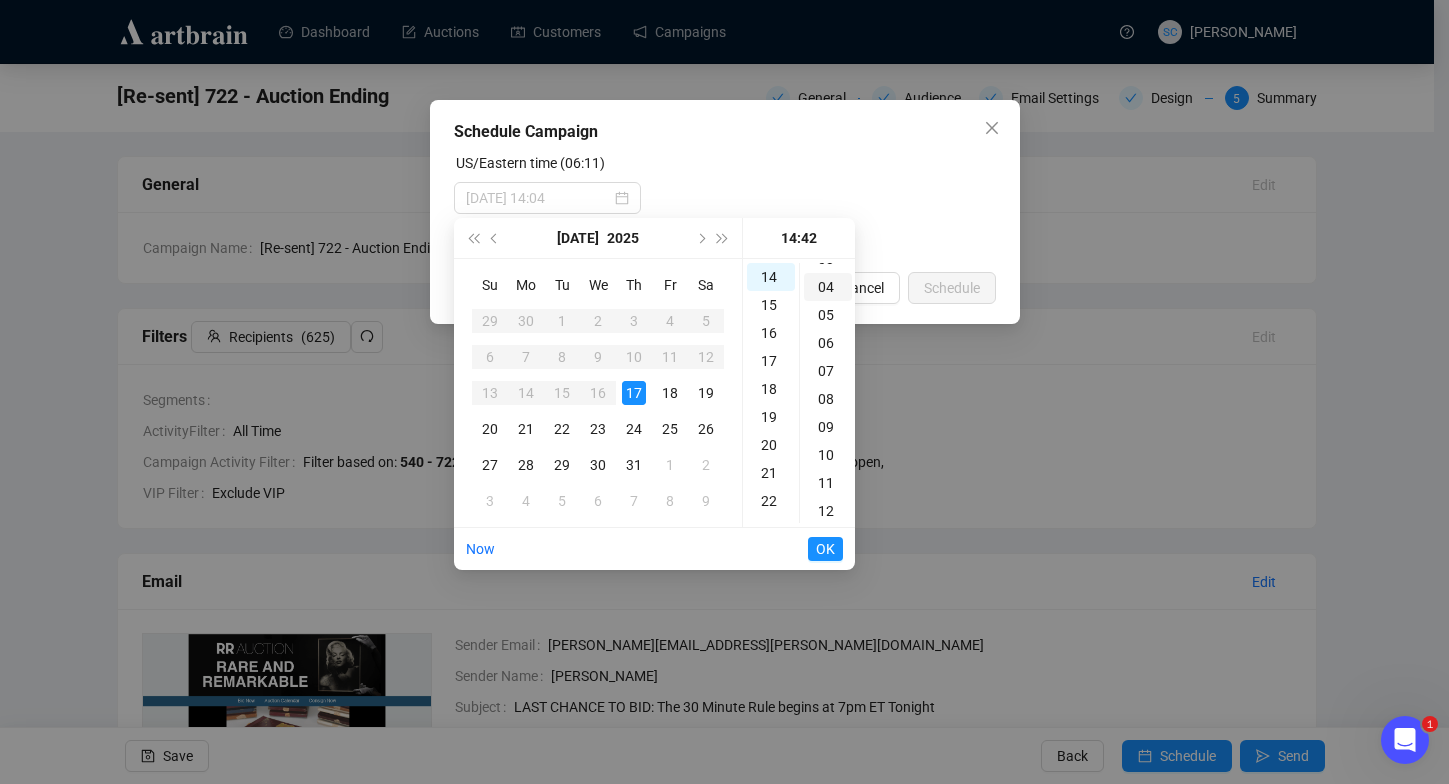 click on "04" at bounding box center (828, 287) 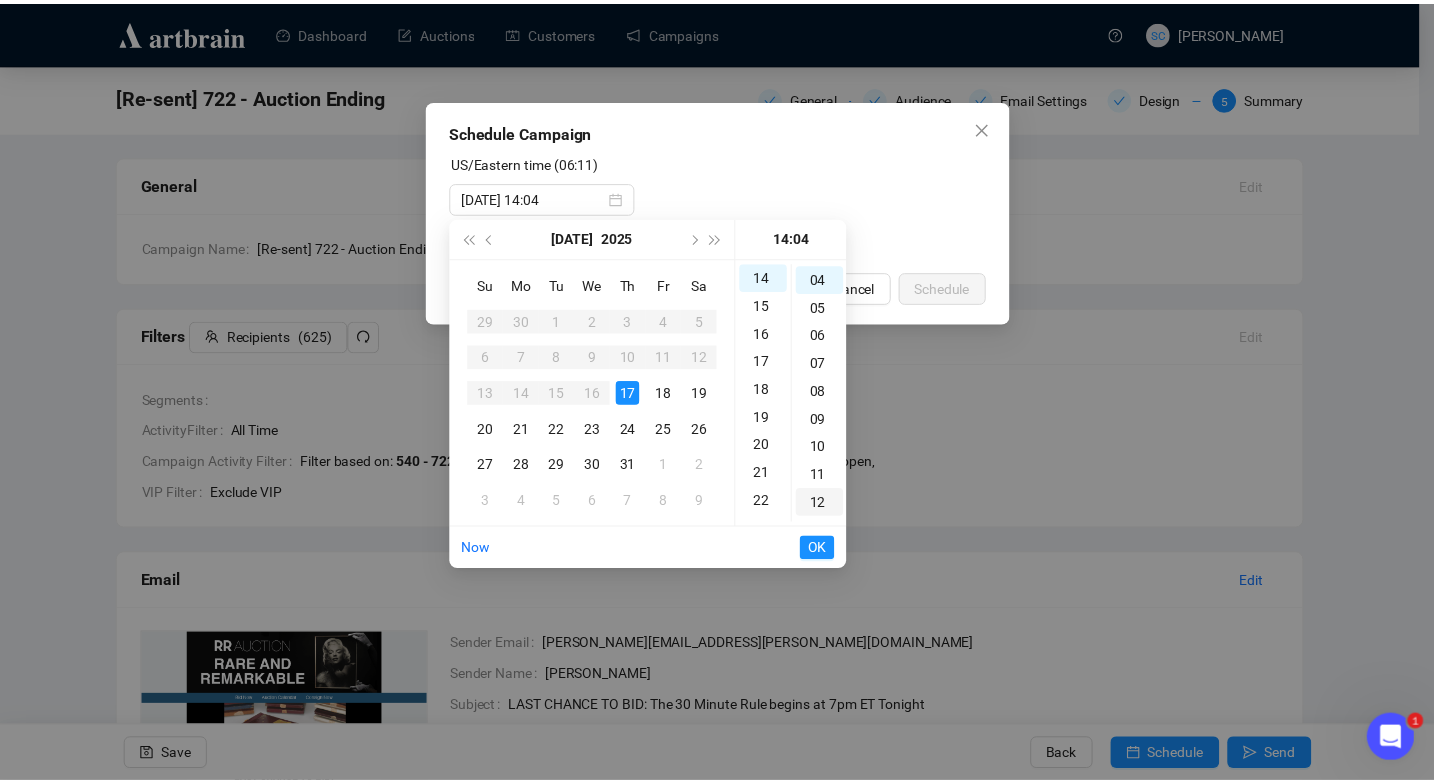 scroll, scrollTop: 112, scrollLeft: 0, axis: vertical 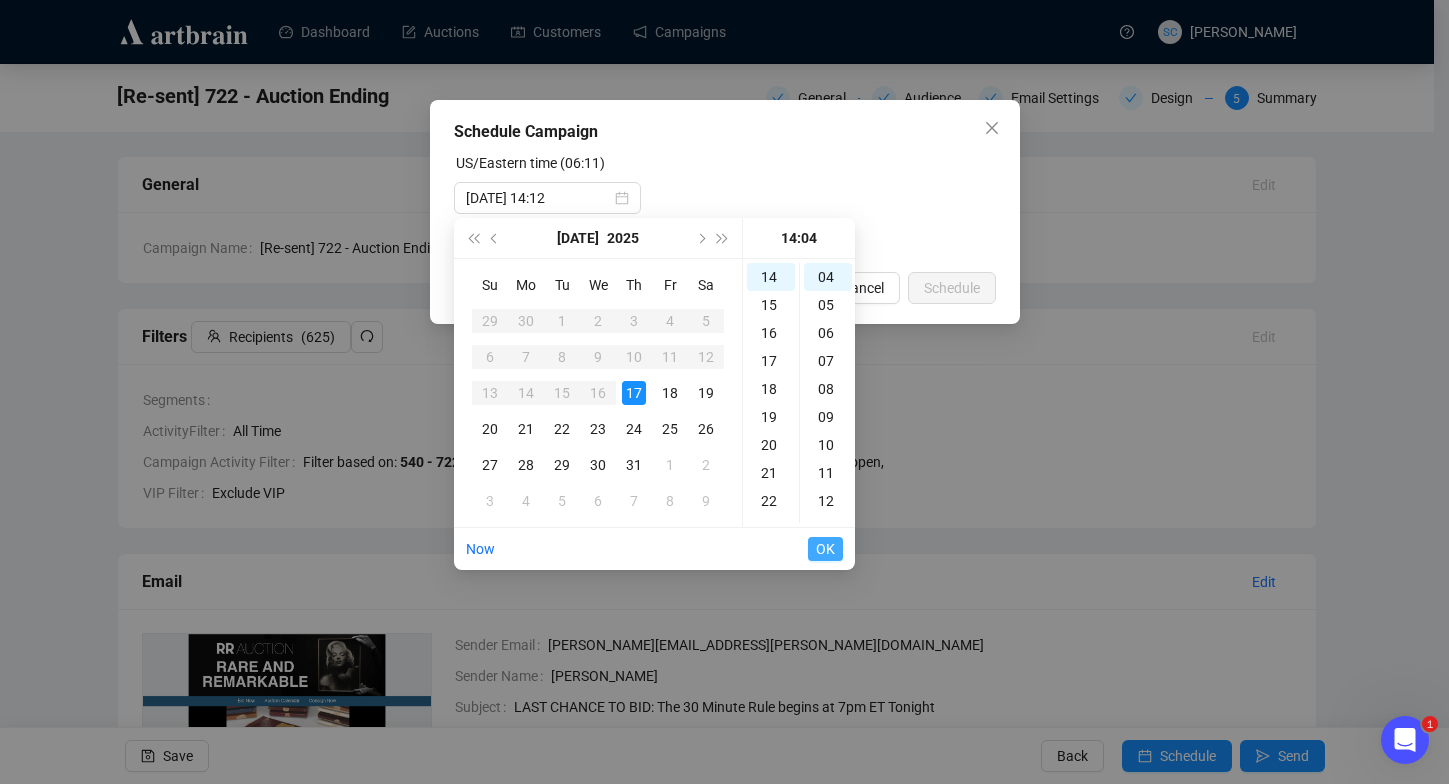 type on "2025-07-17 14:04" 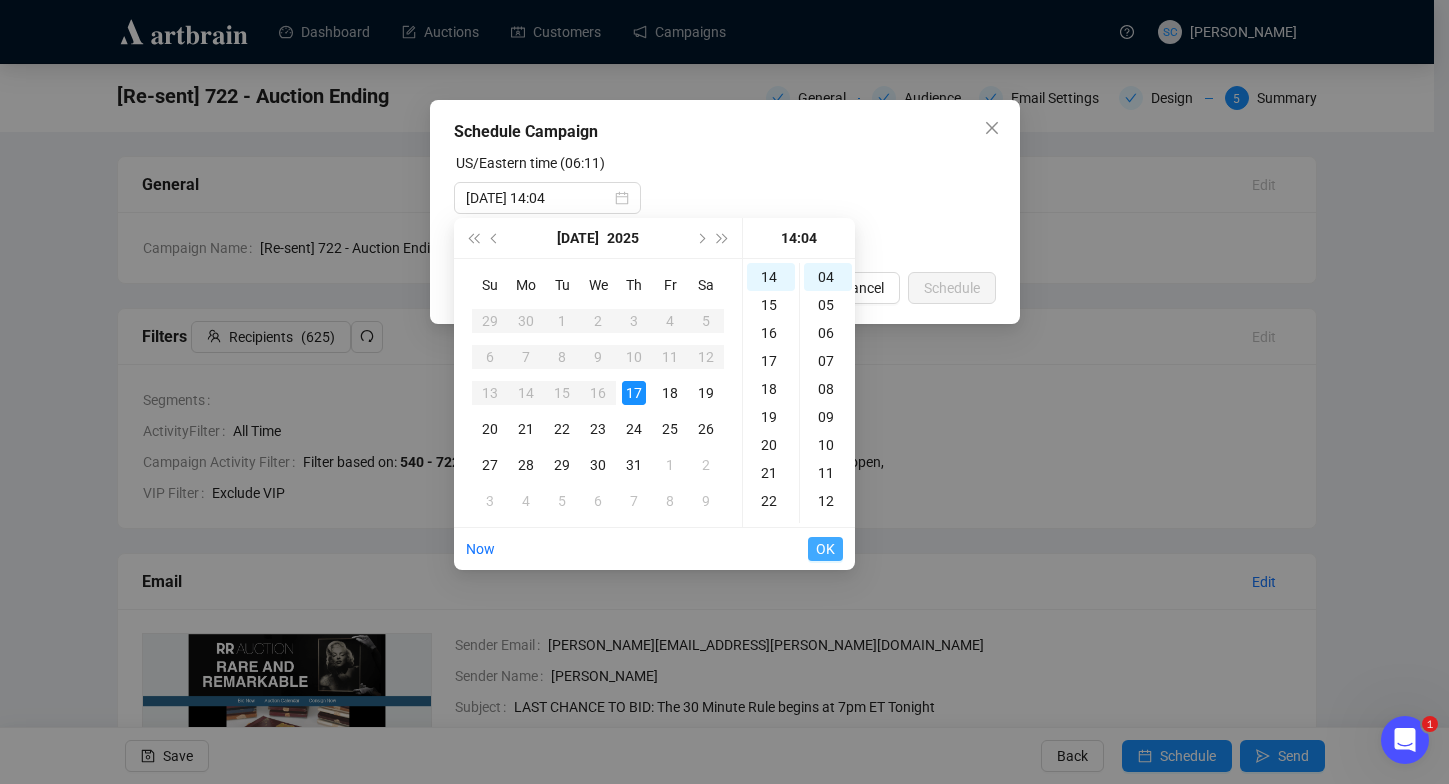 click on "OK" at bounding box center (825, 549) 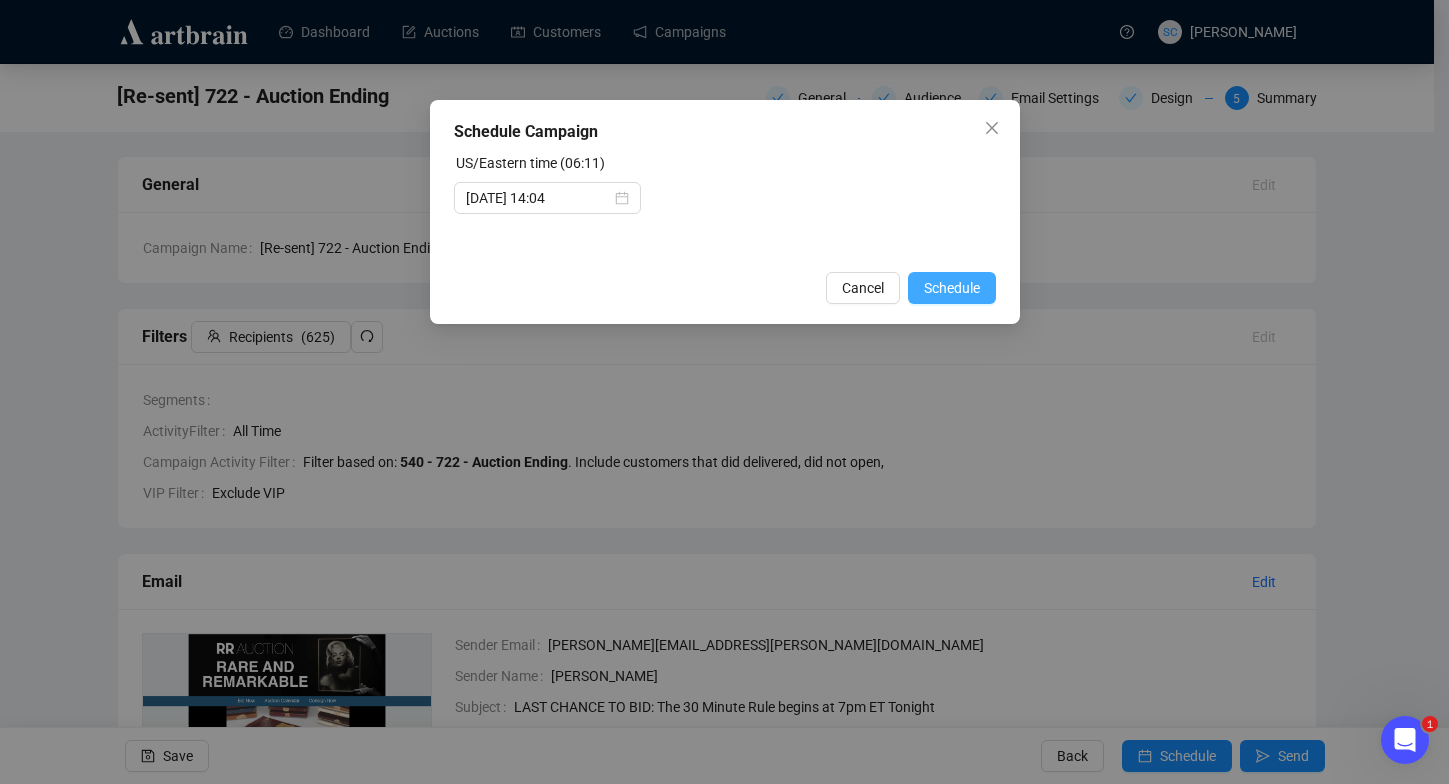 click on "Schedule" at bounding box center (952, 288) 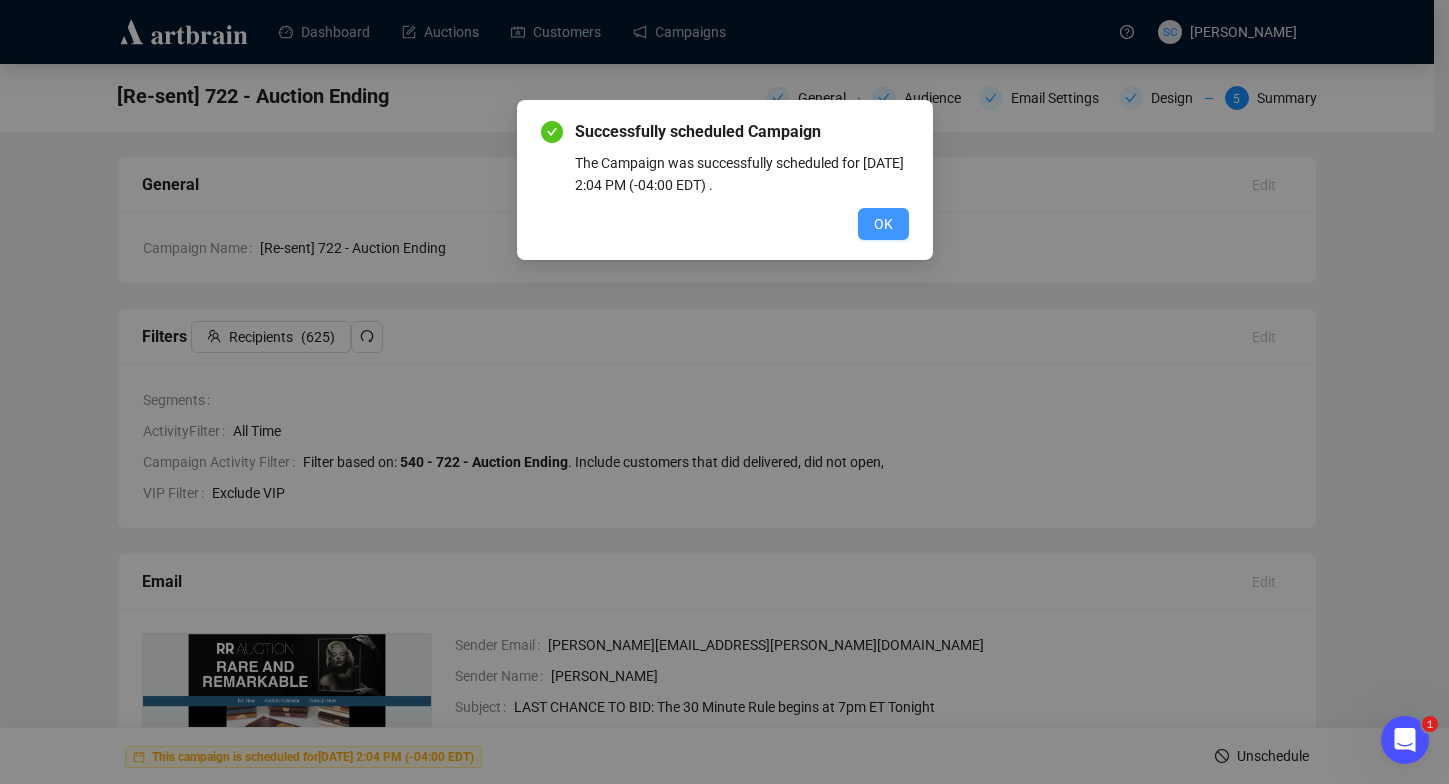 click on "OK" at bounding box center [883, 224] 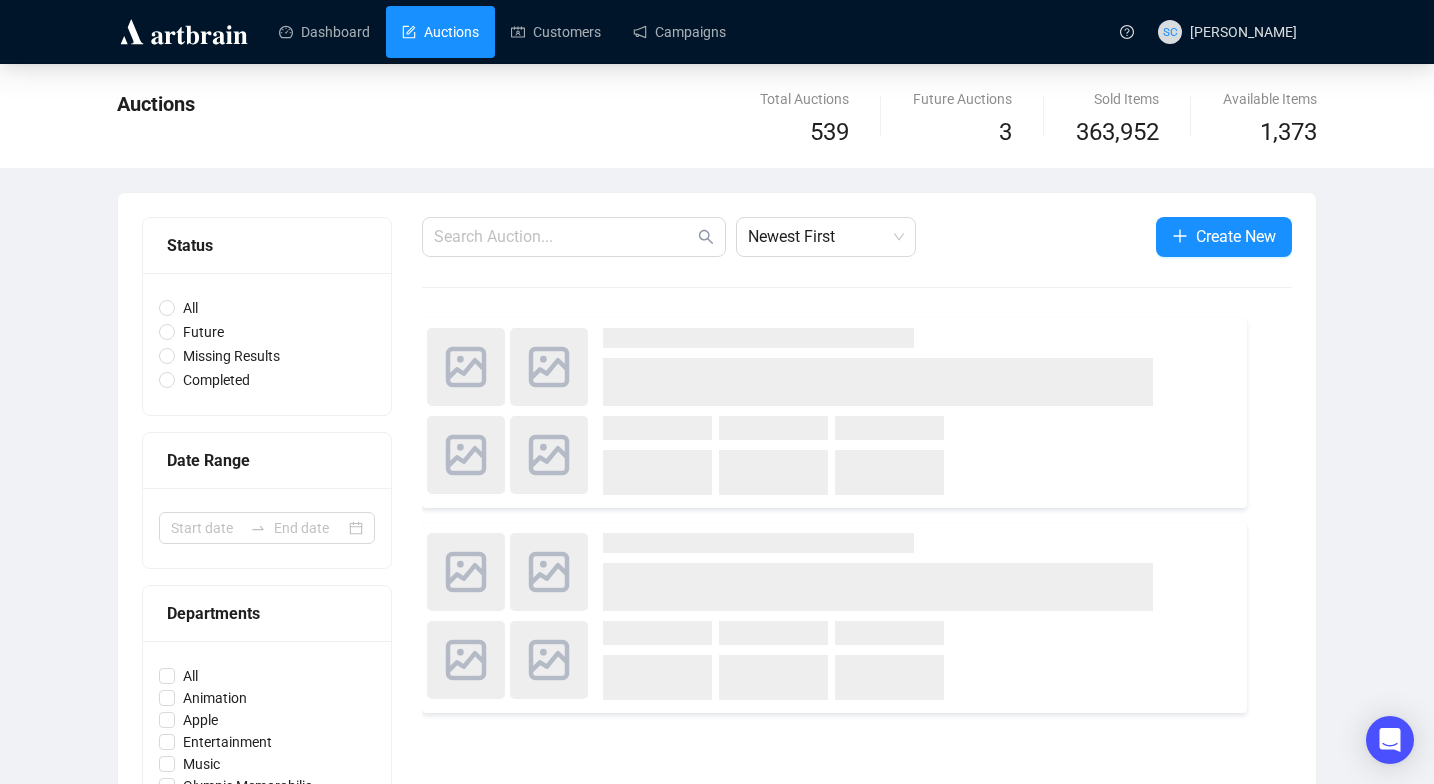 scroll, scrollTop: 0, scrollLeft: 0, axis: both 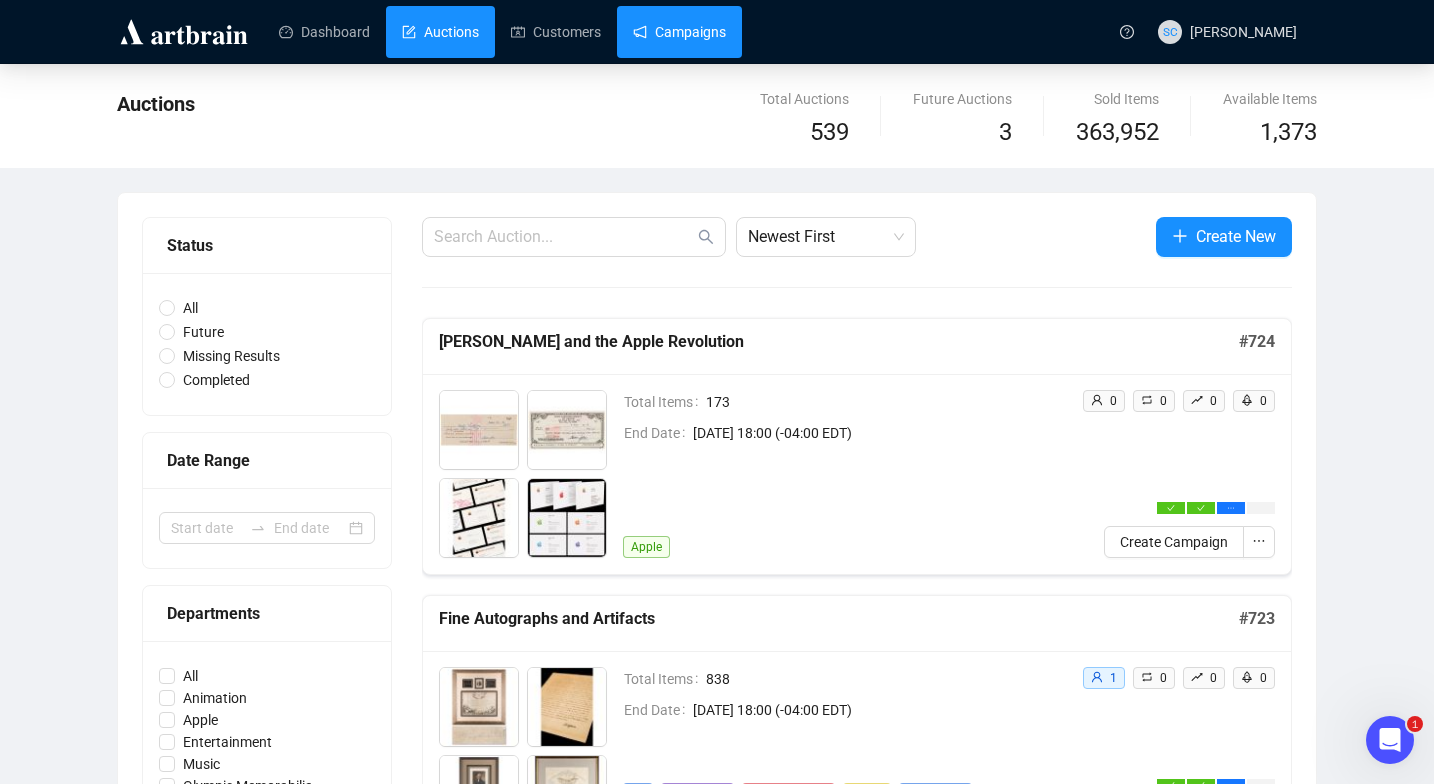 click on "Campaigns" at bounding box center (679, 32) 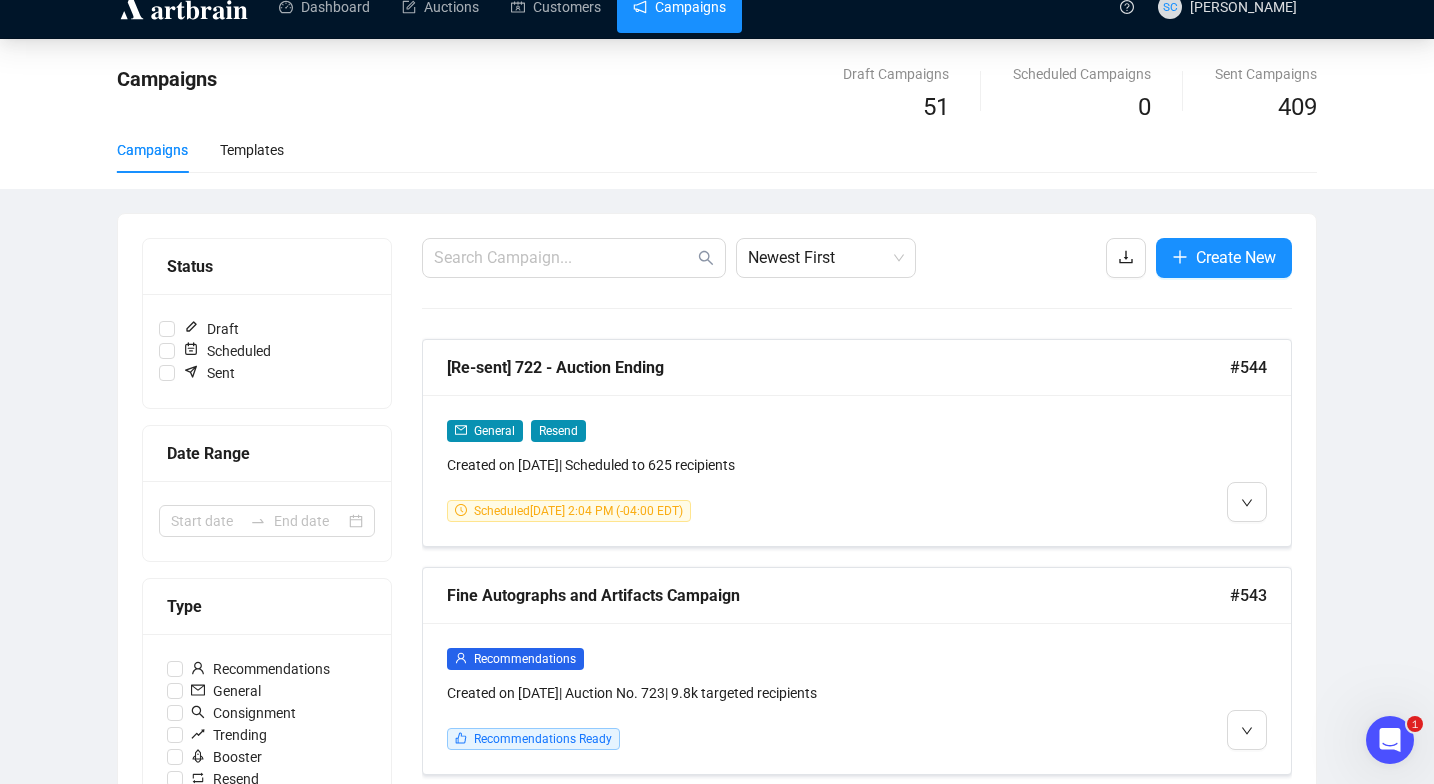 scroll, scrollTop: 51, scrollLeft: 0, axis: vertical 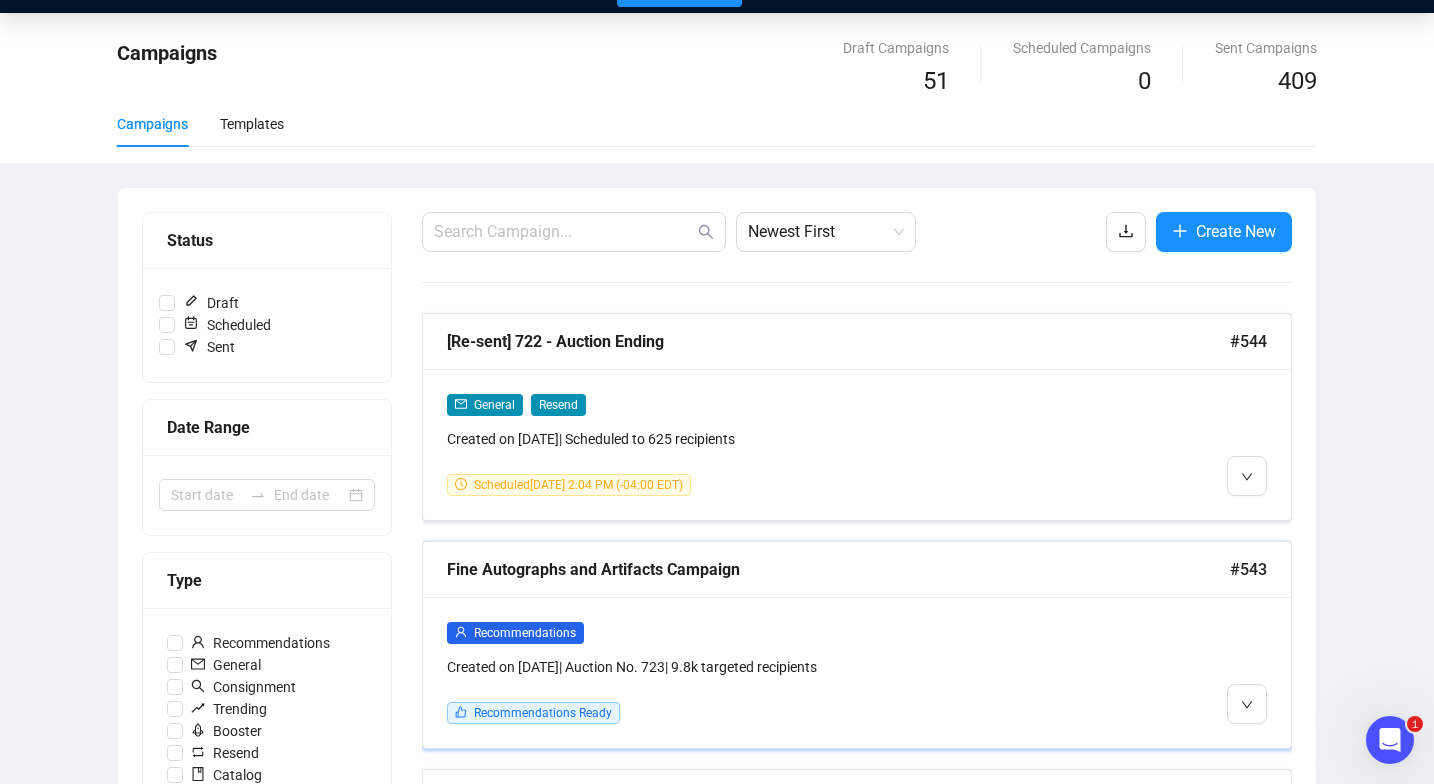 click at bounding box center (1163, 672) 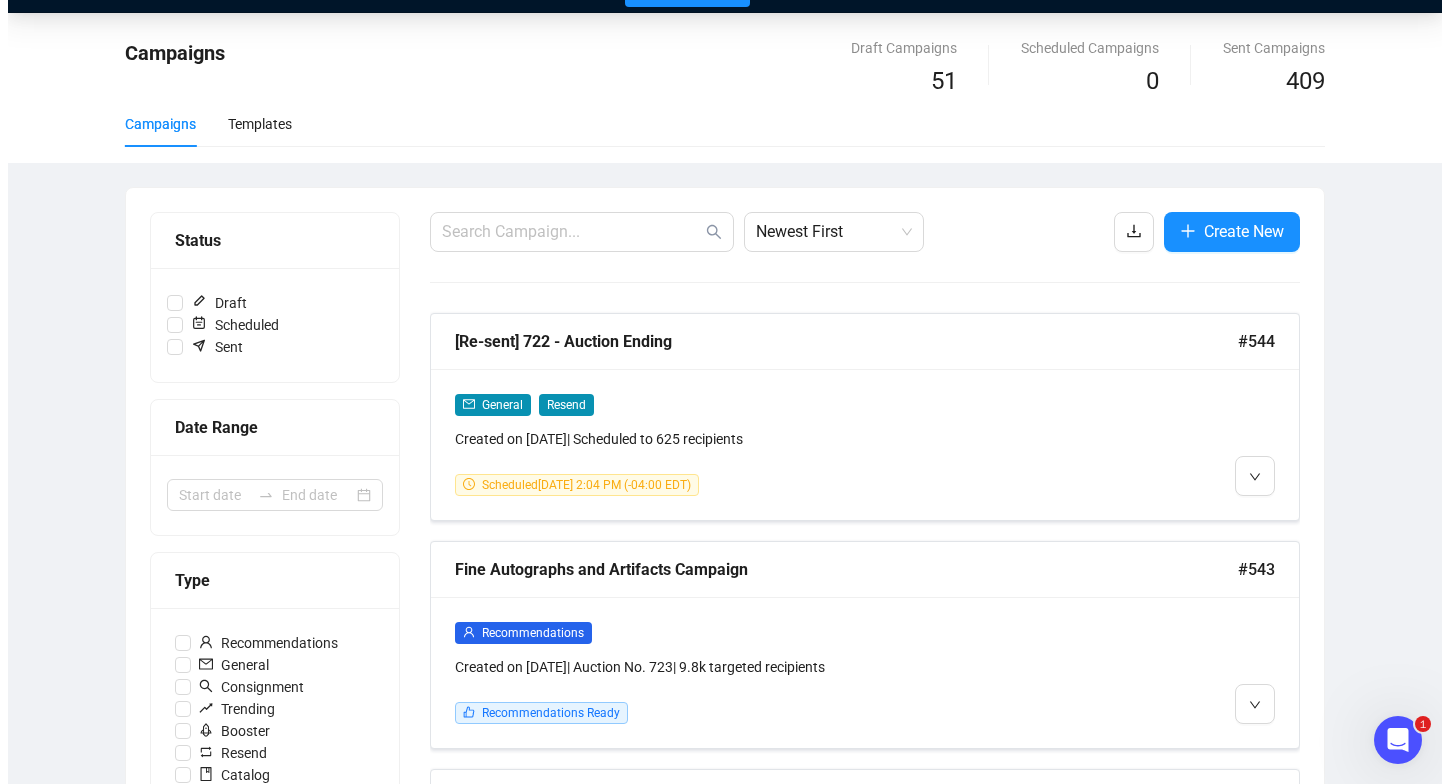 scroll, scrollTop: 0, scrollLeft: 0, axis: both 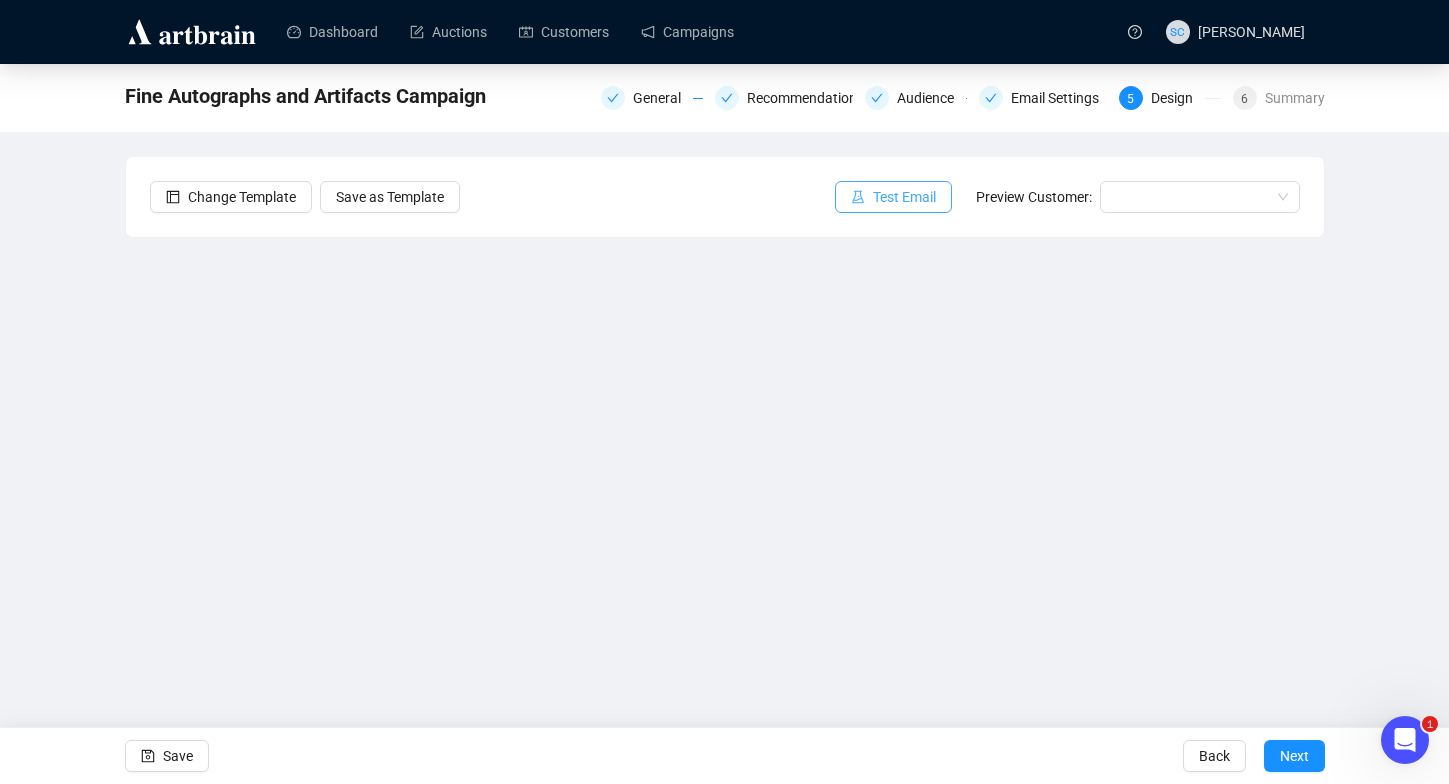 click on "Test Email" at bounding box center (904, 197) 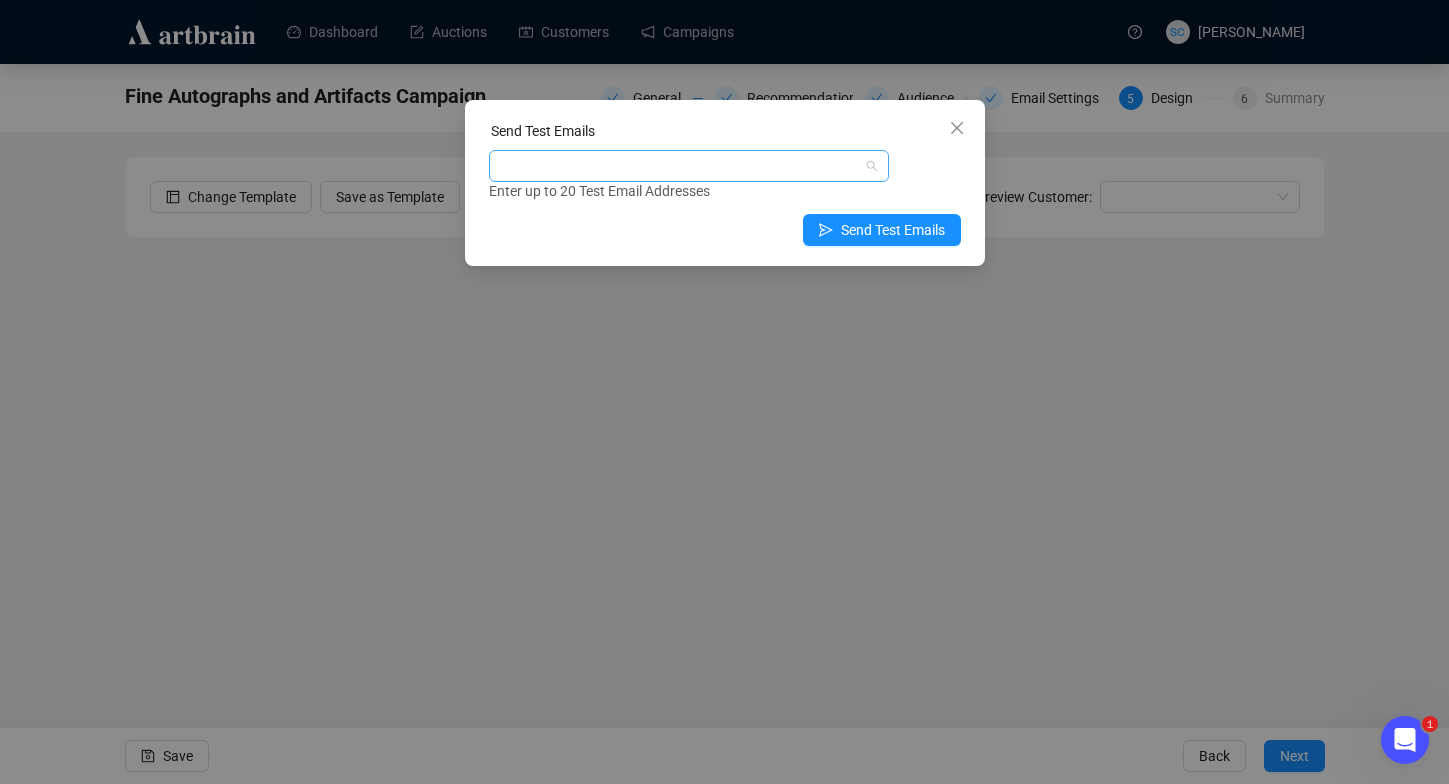 click at bounding box center [678, 166] 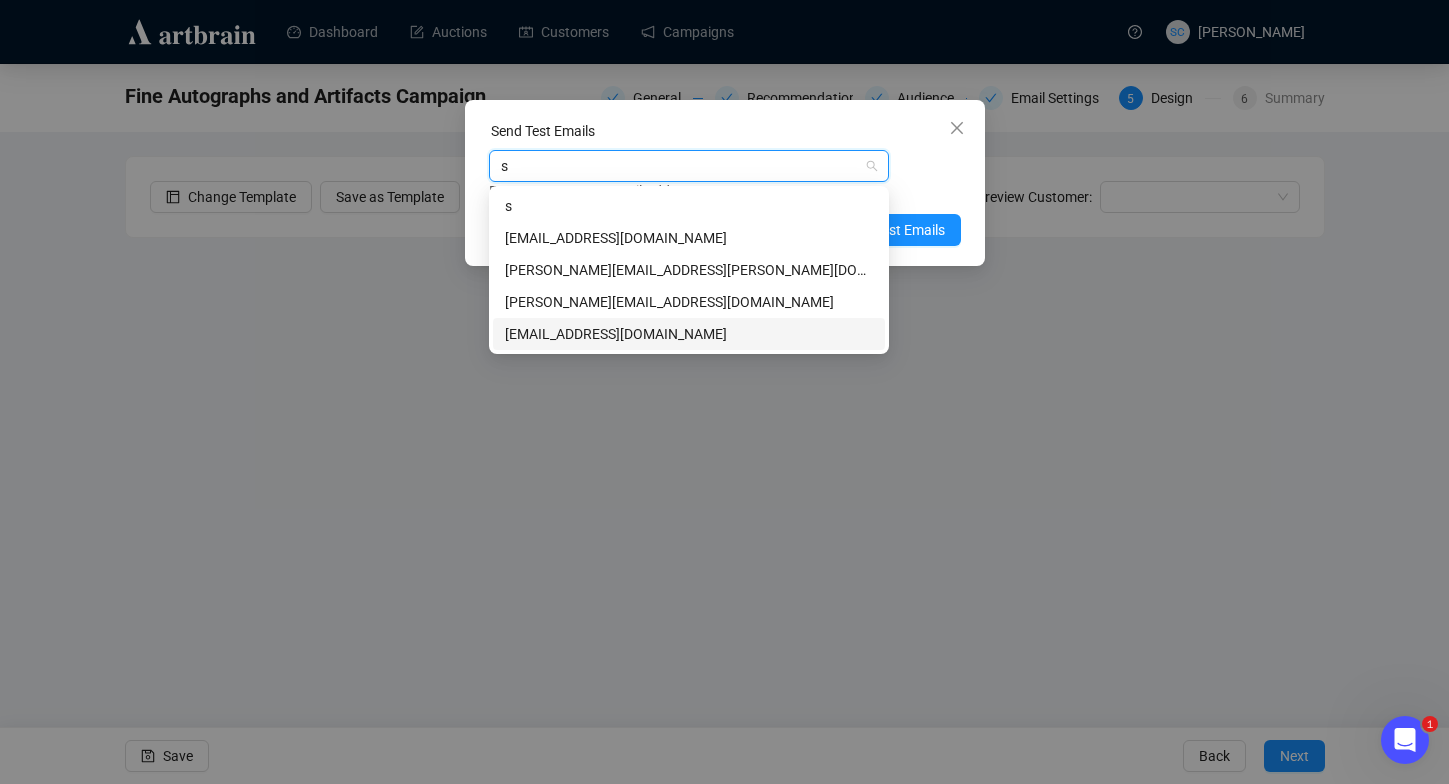 click on "sarina@rrauction.com" at bounding box center (689, 334) 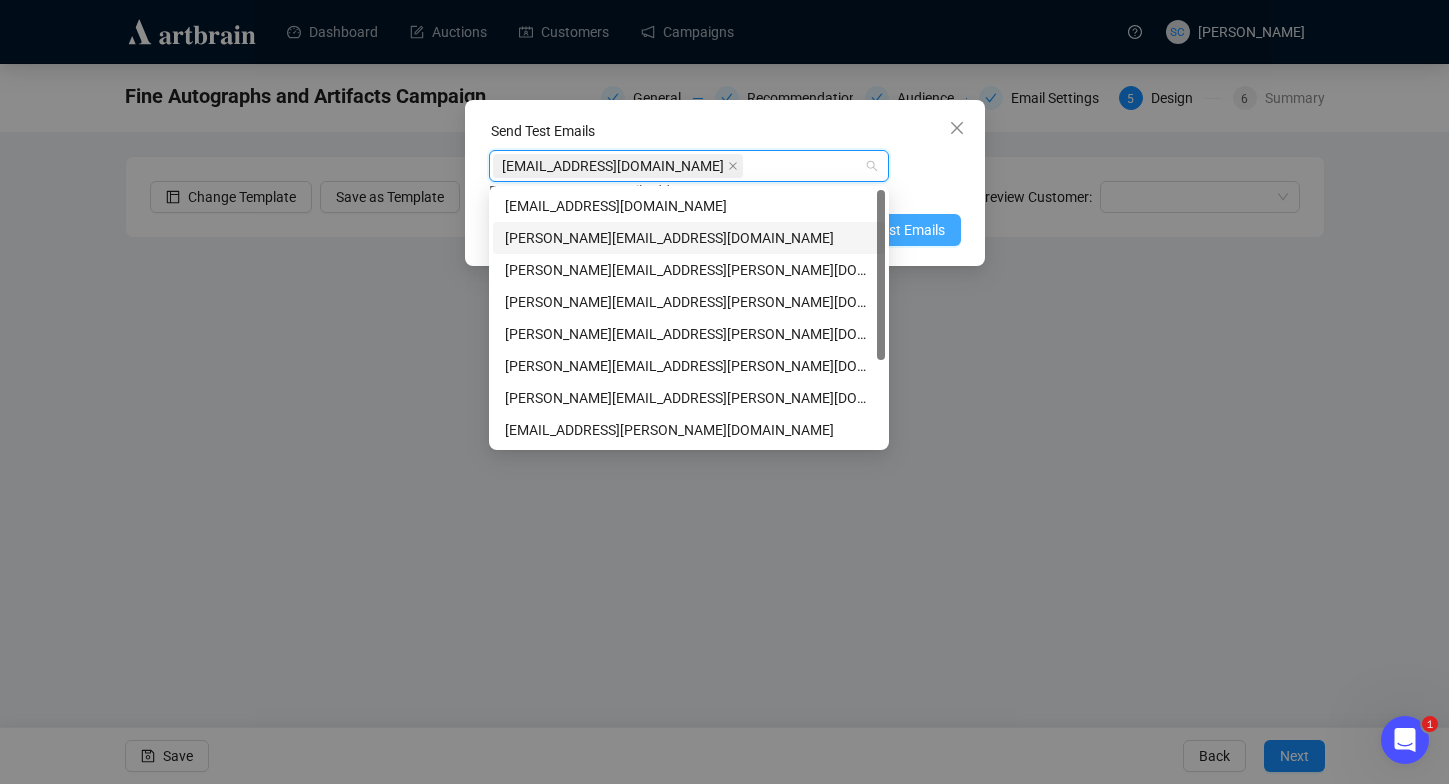 click on "Send Test Emails" at bounding box center [882, 230] 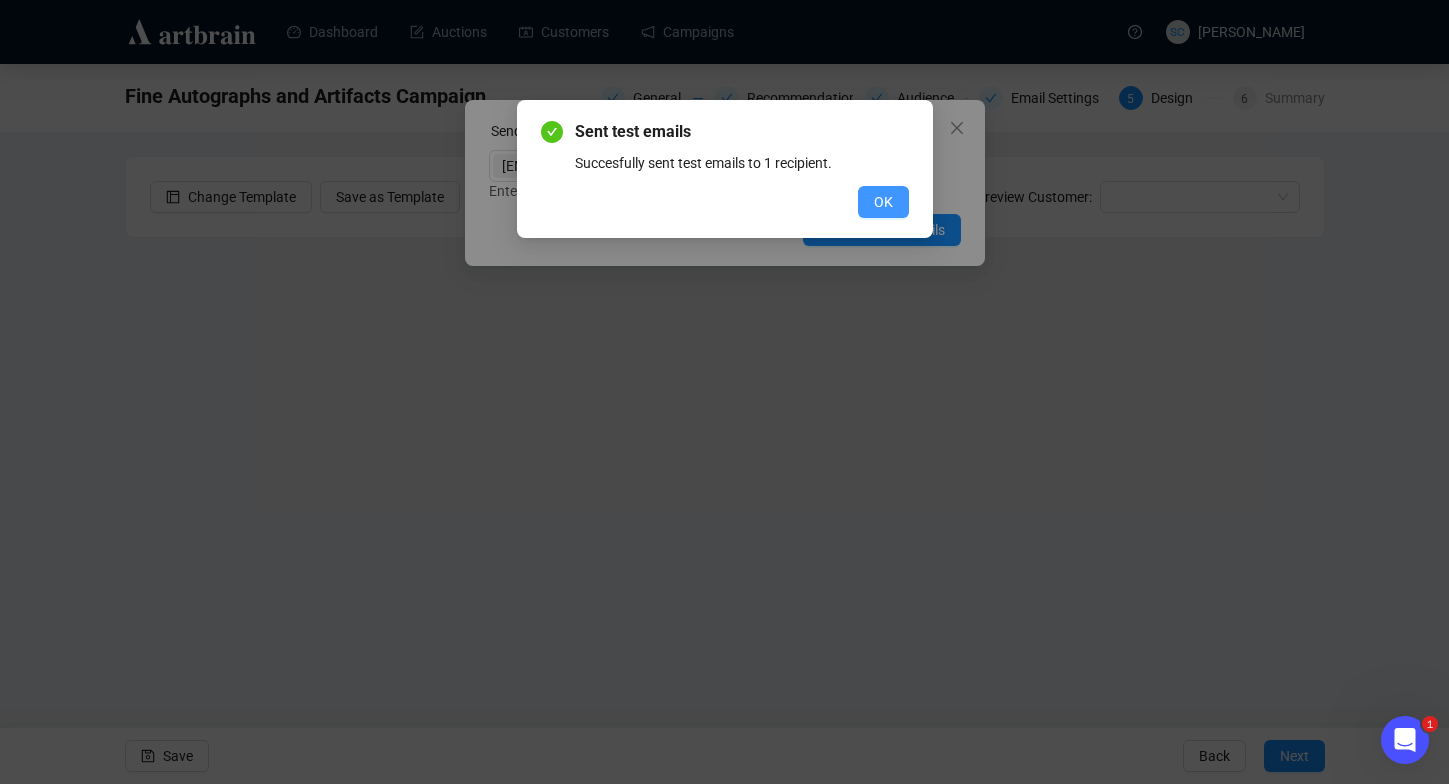click on "OK" at bounding box center [883, 202] 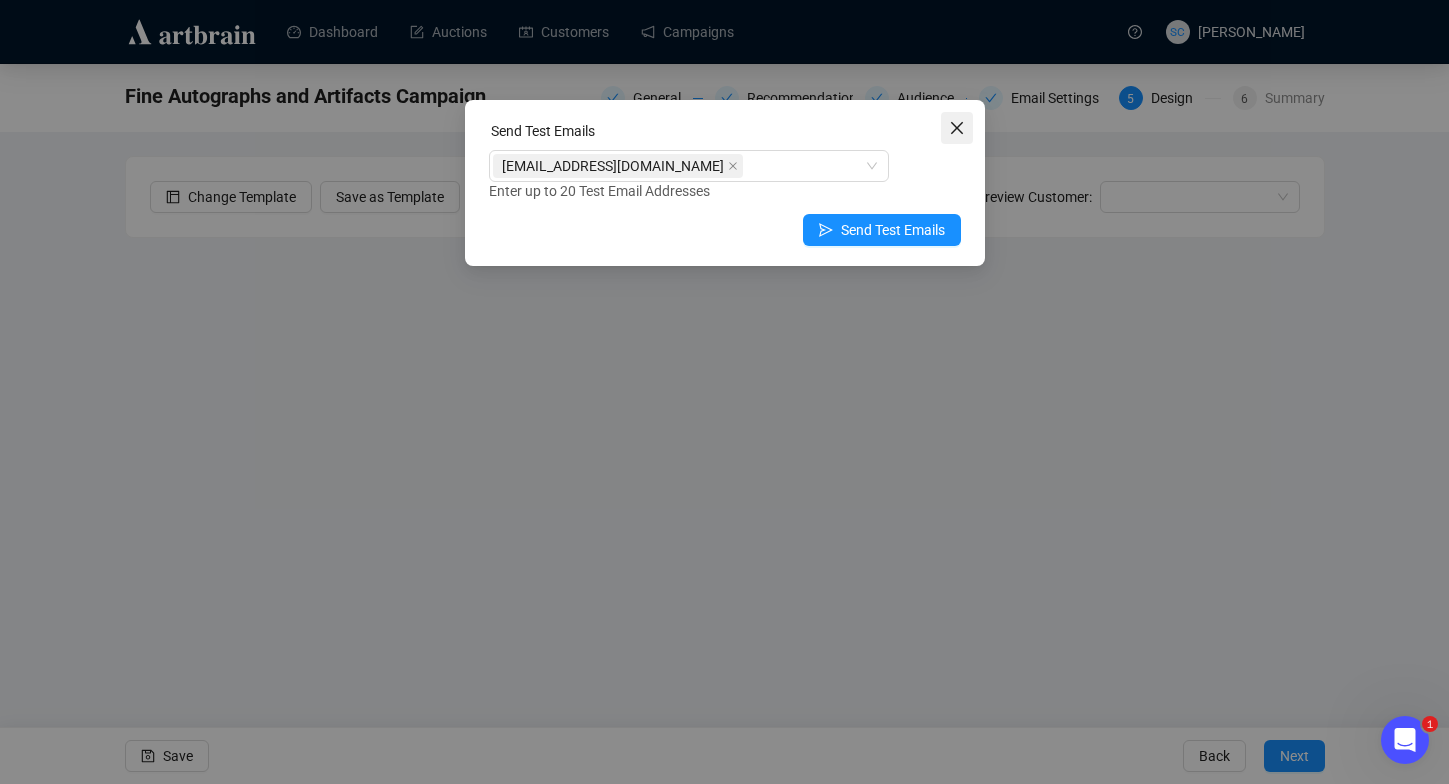 click at bounding box center [957, 128] 